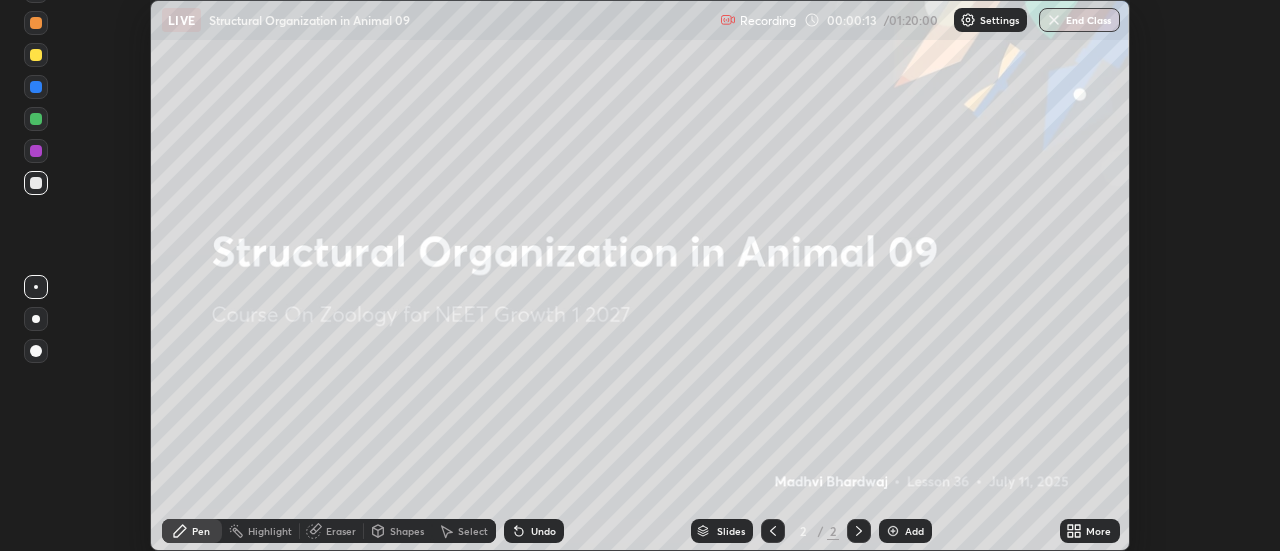 scroll, scrollTop: 0, scrollLeft: 0, axis: both 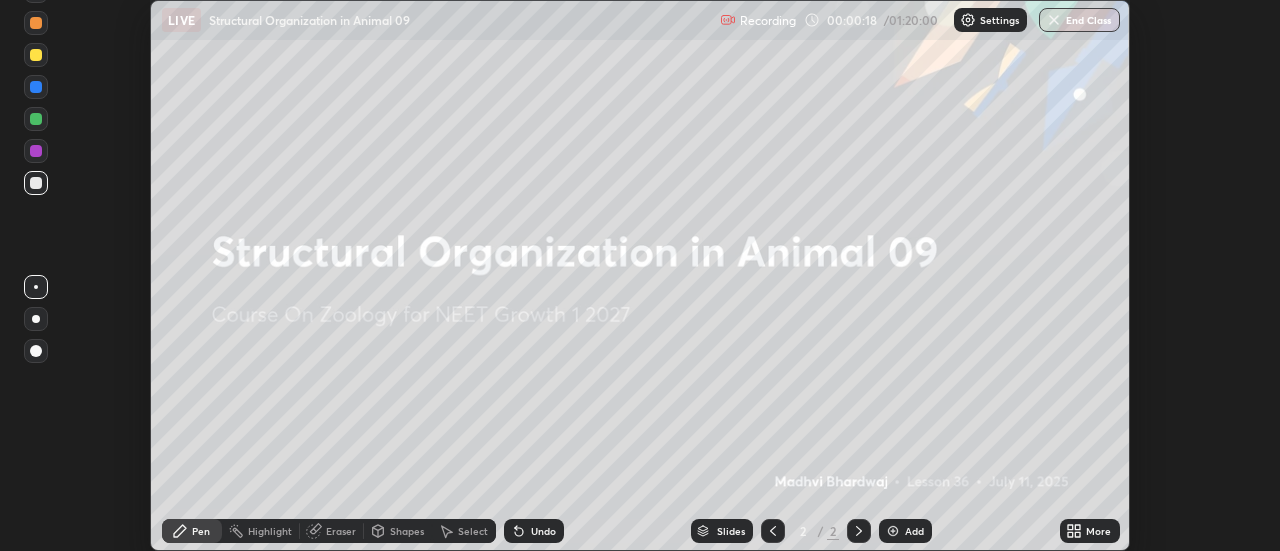 click 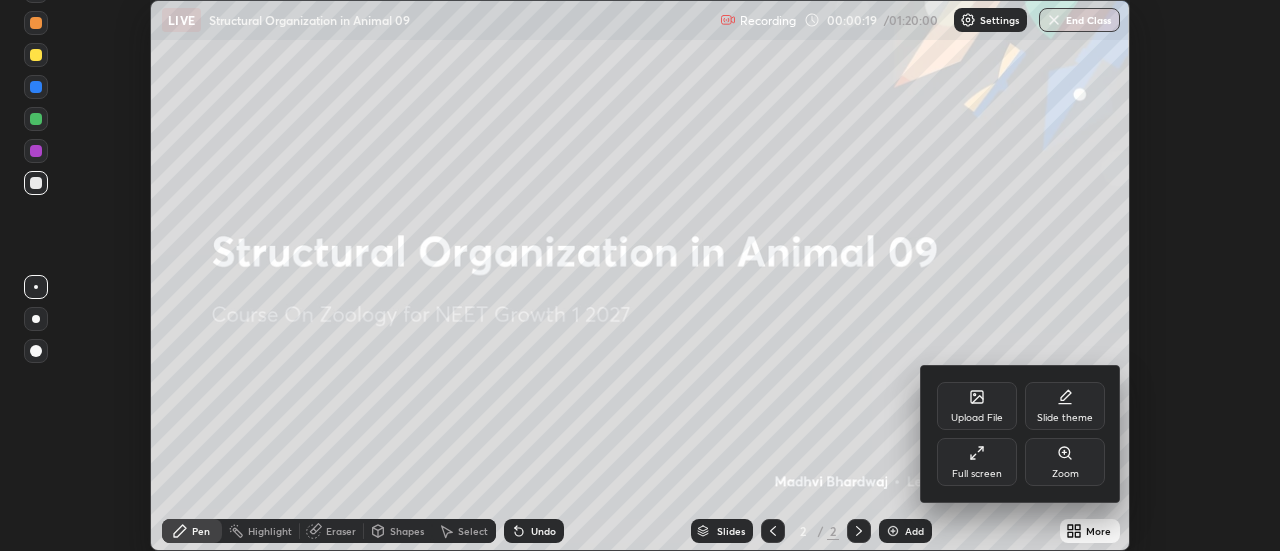 click on "Full screen" at bounding box center [977, 462] 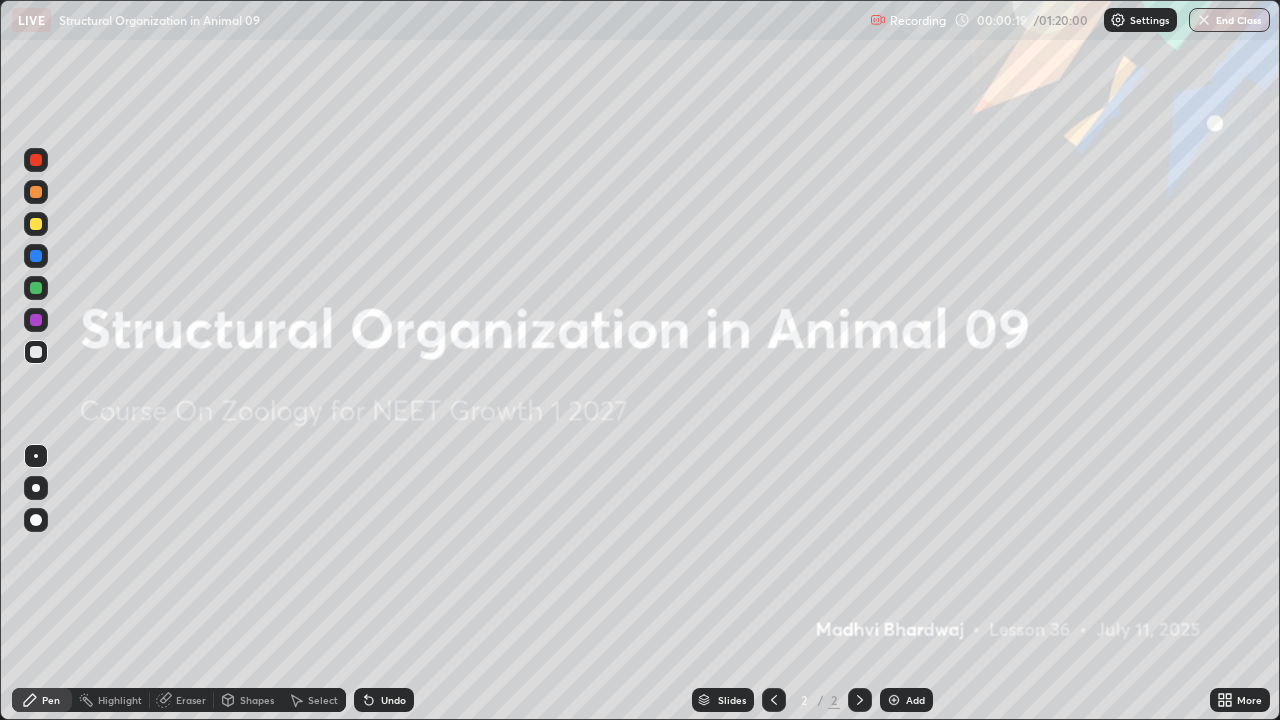 scroll, scrollTop: 99280, scrollLeft: 98720, axis: both 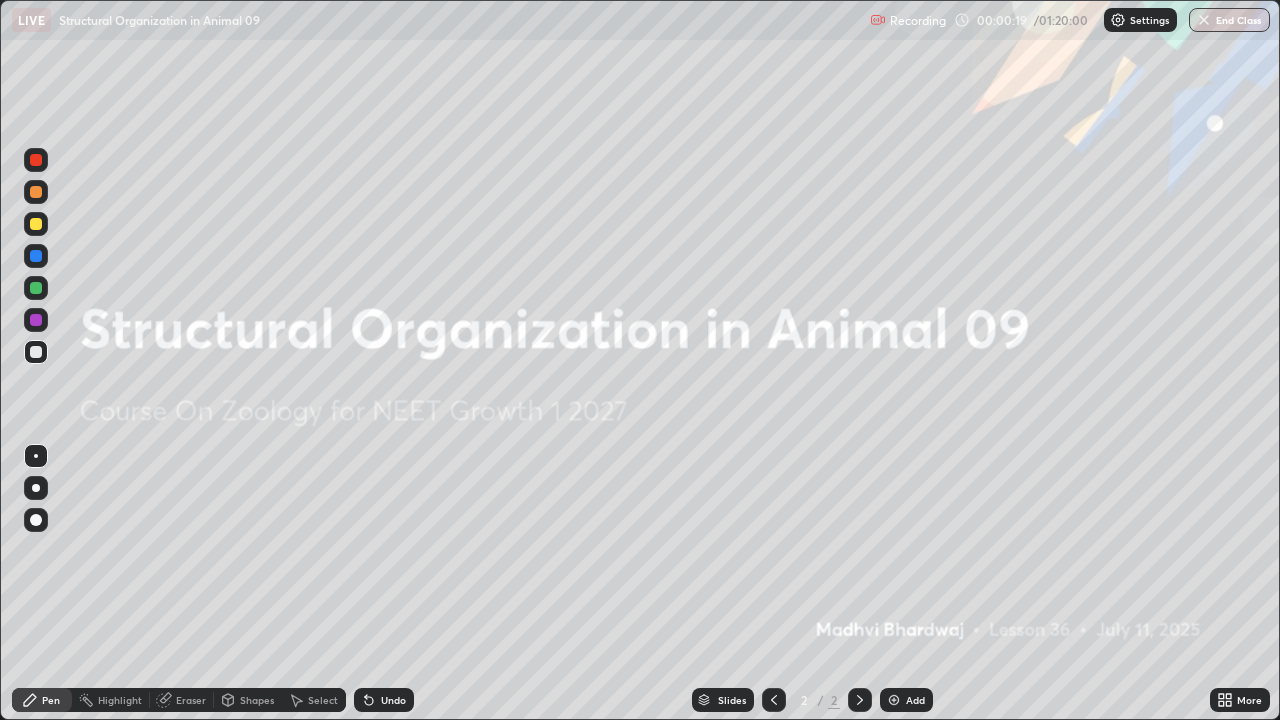 click on "Add" at bounding box center (915, 700) 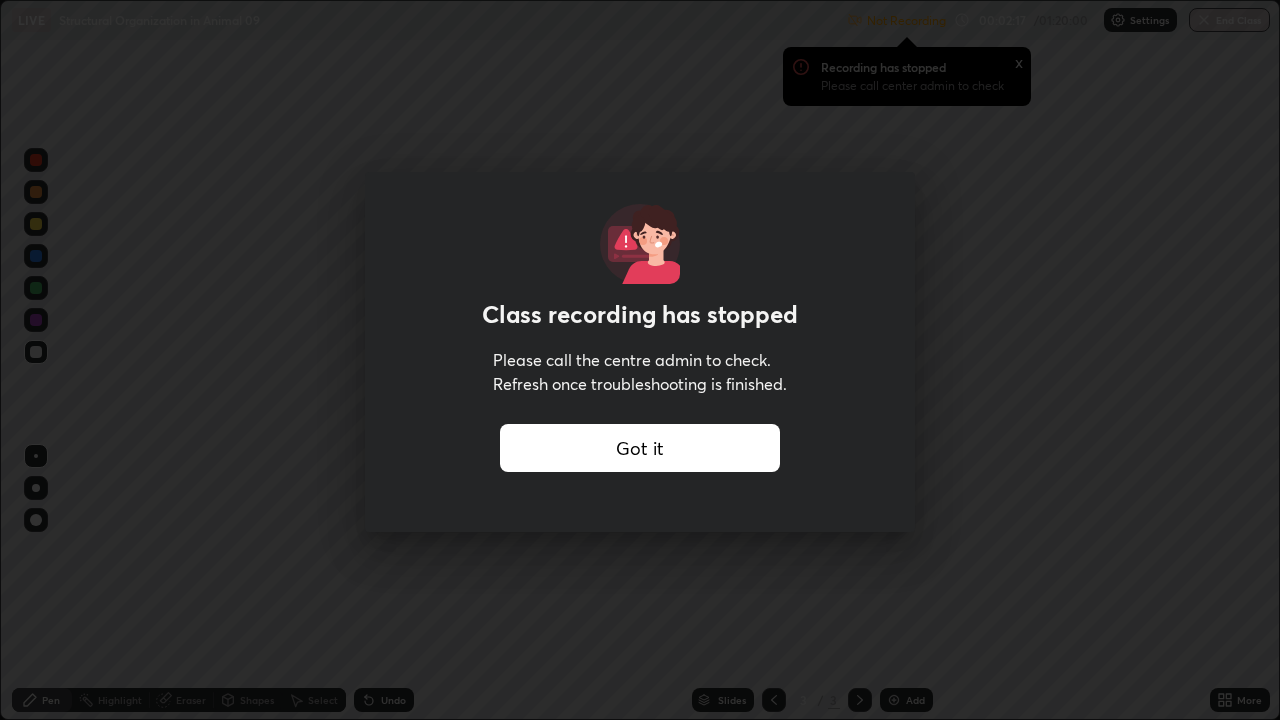 click on "Got it" at bounding box center [640, 448] 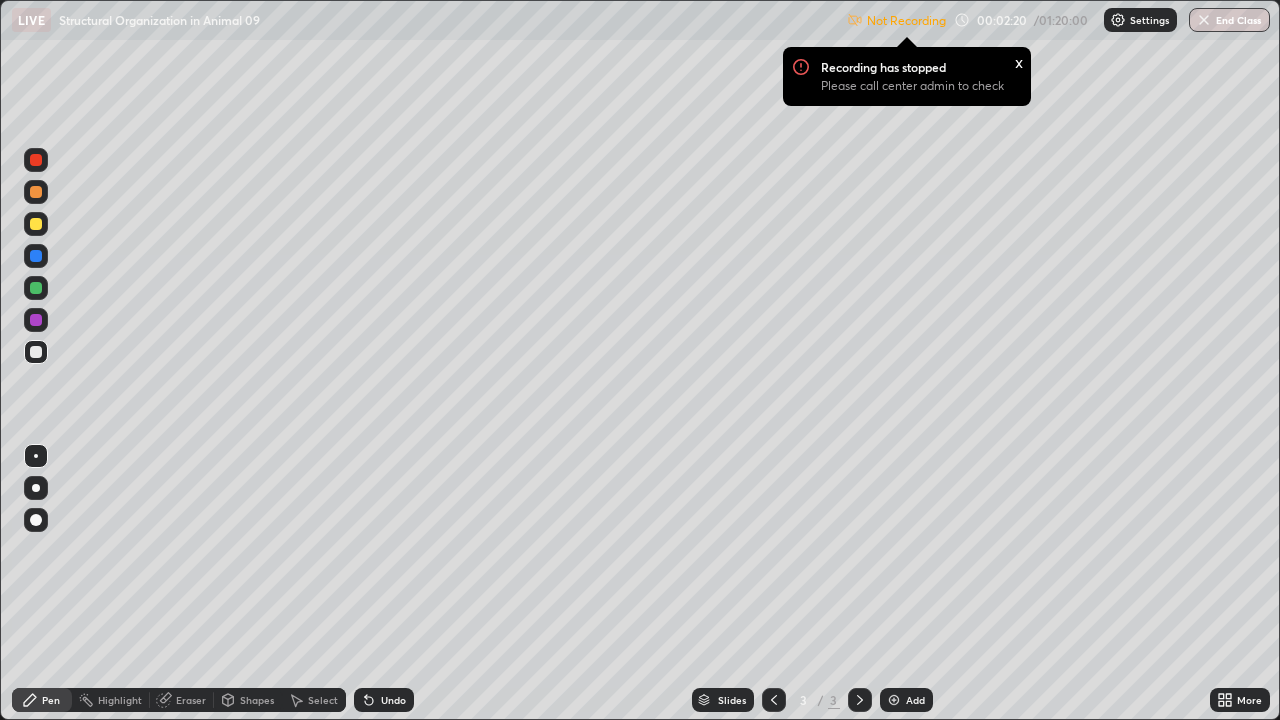 click at bounding box center [1118, 20] 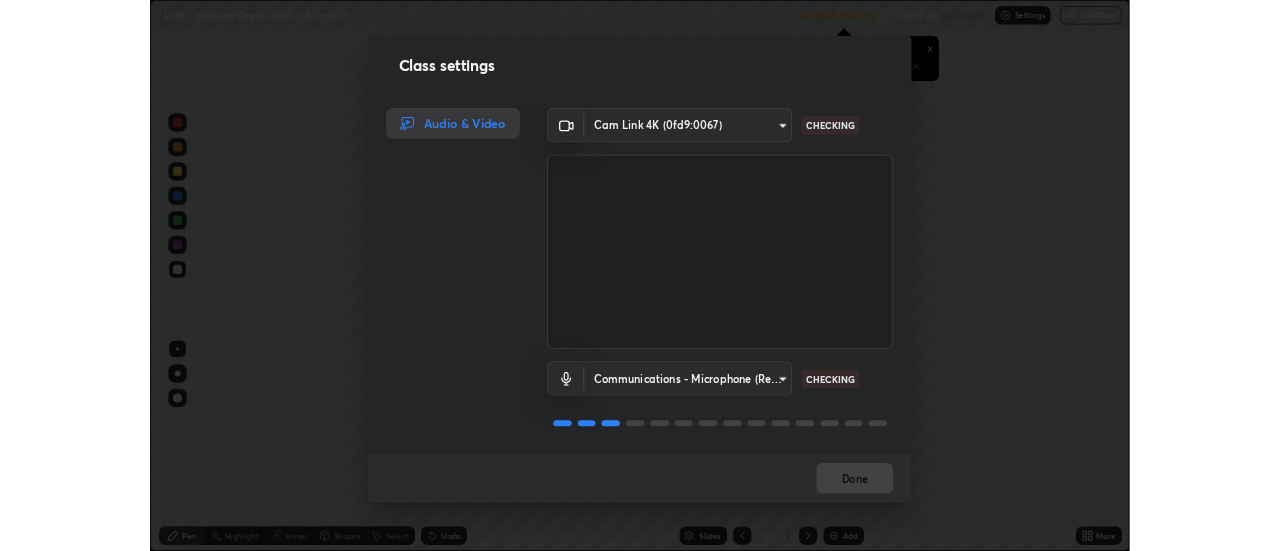 scroll, scrollTop: 2, scrollLeft: 0, axis: vertical 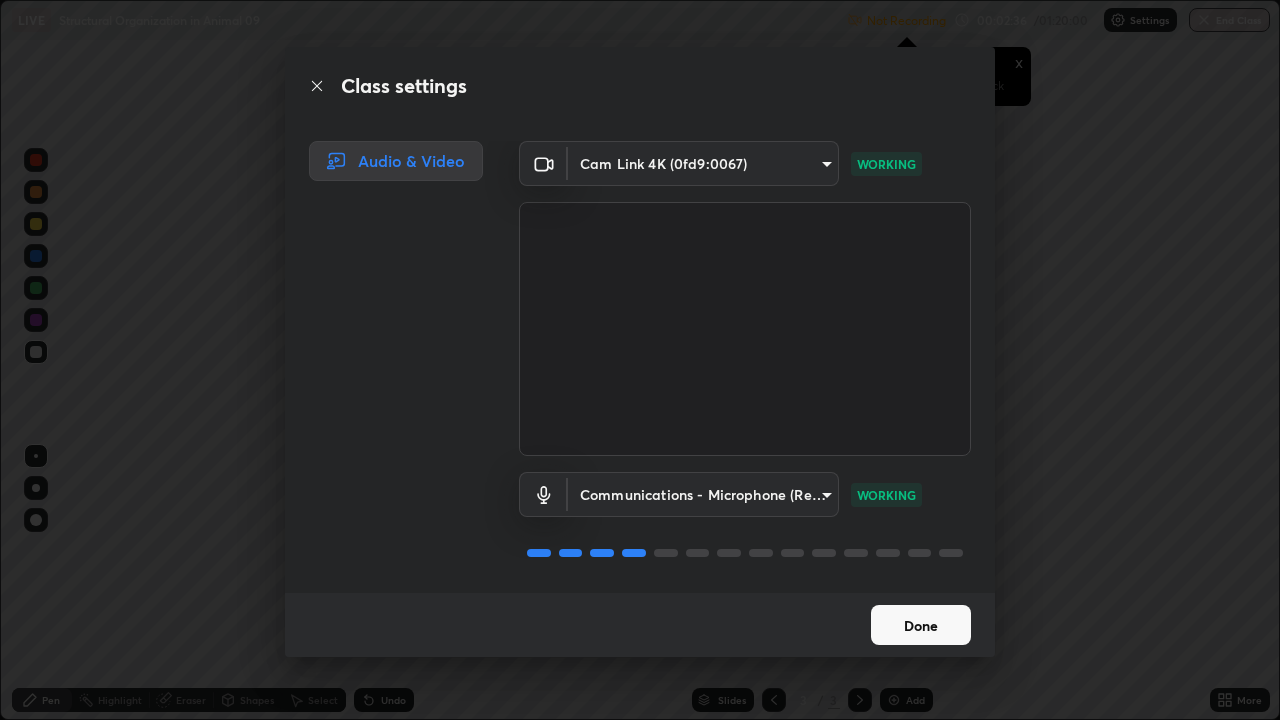 click on "Done" at bounding box center [921, 625] 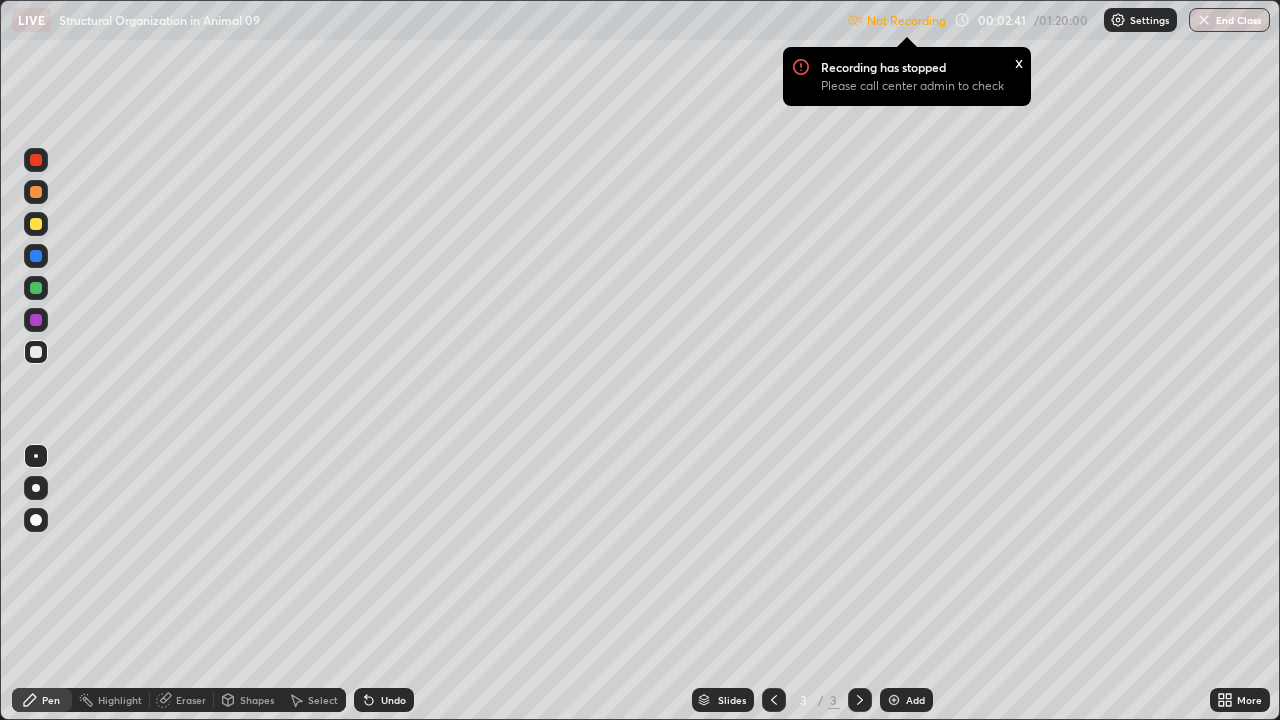 click on "x" at bounding box center [1019, 61] 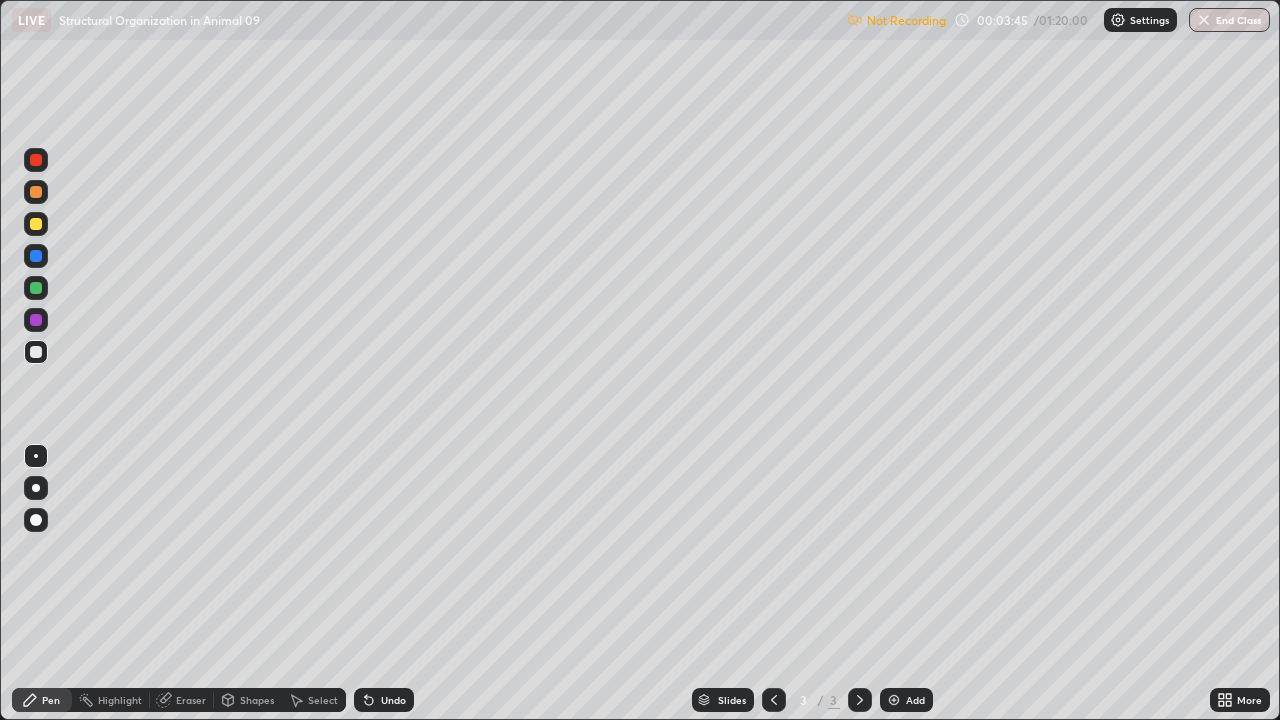 click on "Settings" at bounding box center [1140, 20] 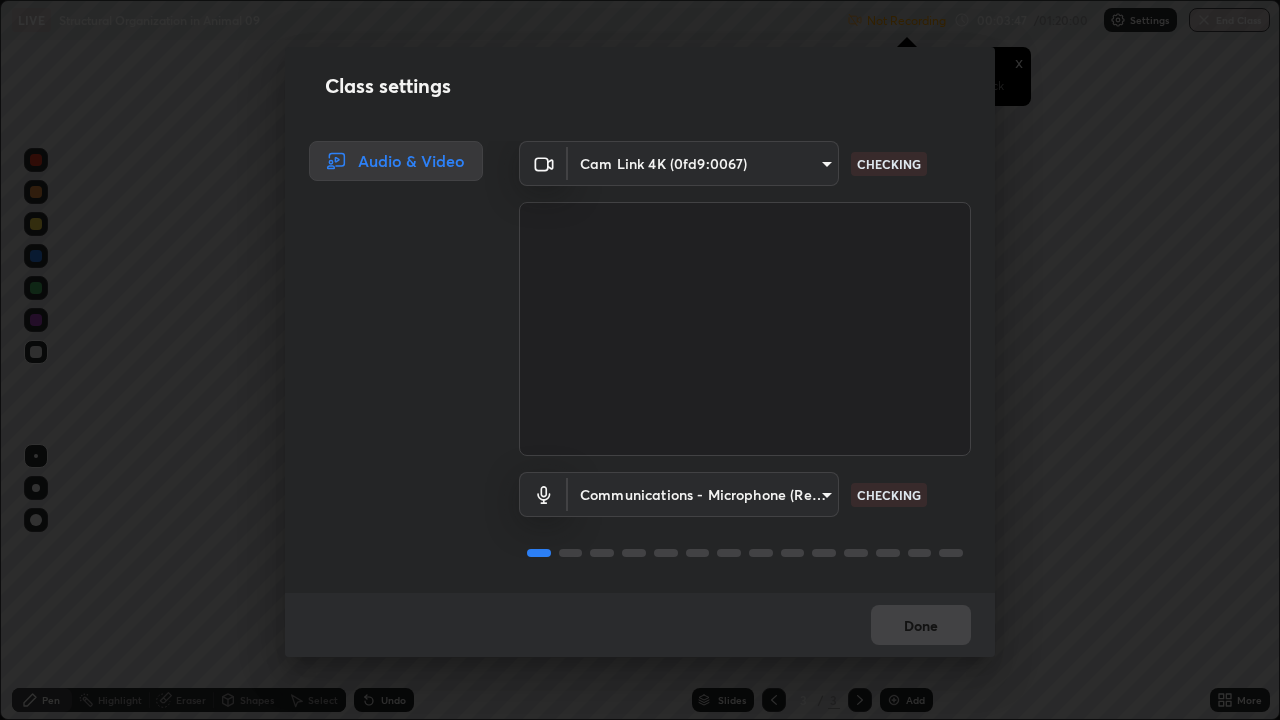 click on "Erase all LIVE Structural Organization in Animal 09 Not Recording Recording has stopped Please call center admin to check x 00:03:47 /  01:20:00 Settings End Class Setting up your live class Structural Organization in Animal 09 • L36 of Course On Zoology for NEET Growth 1 2027 [PERSON_NAME] Pen Highlight Eraser Shapes Select Undo Slides 3 / 3 Add More No doubts shared Encourage your learners to ask a doubt for better clarity Report an issue Reason for reporting Buffering Chat not working Audio - Video sync issue Educator video quality low ​ Attach an image Report Class settings Audio & Video Cam Link 4K (0fd9:0067) ee8f54ccc03a50eb62255ea77ea5c0db3b9c7e4ffaace5109dc9618d59e5c6c7 CHECKING Communications - Microphone (Realtek High Definition Audio) communications CHECKING Done" at bounding box center (640, 360) 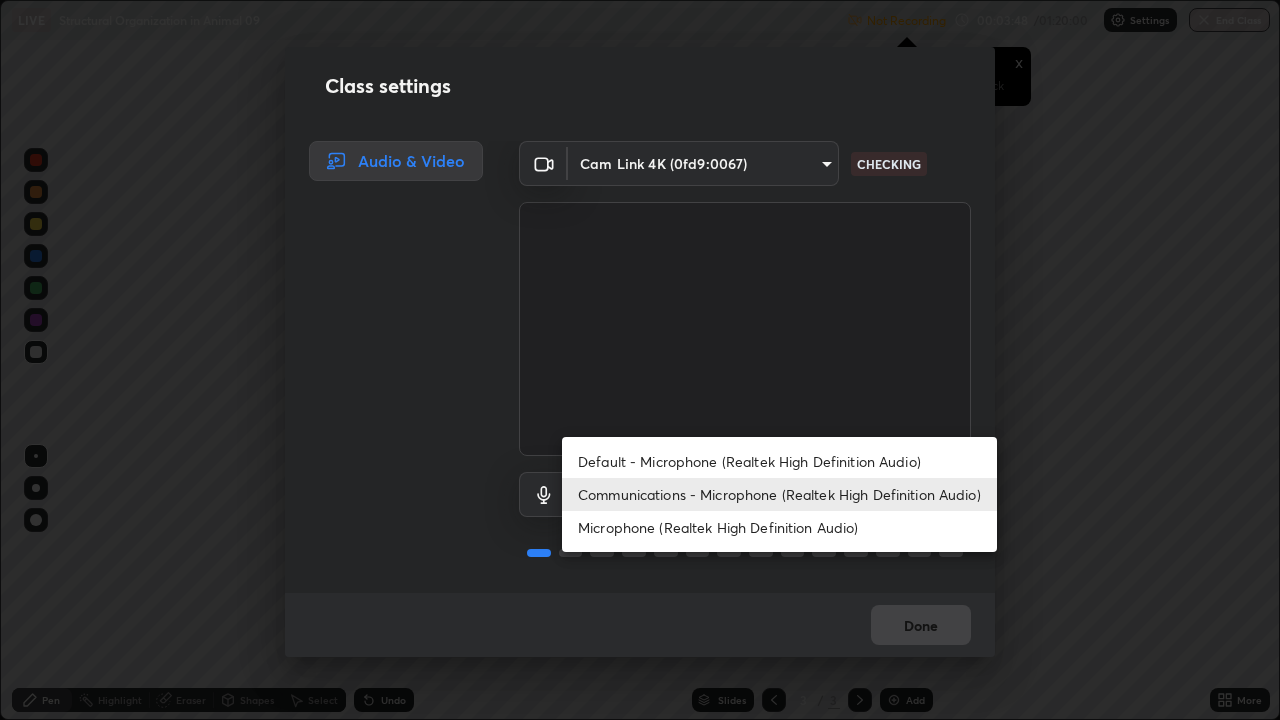 click on "Microphone (Realtek High Definition Audio)" at bounding box center (779, 527) 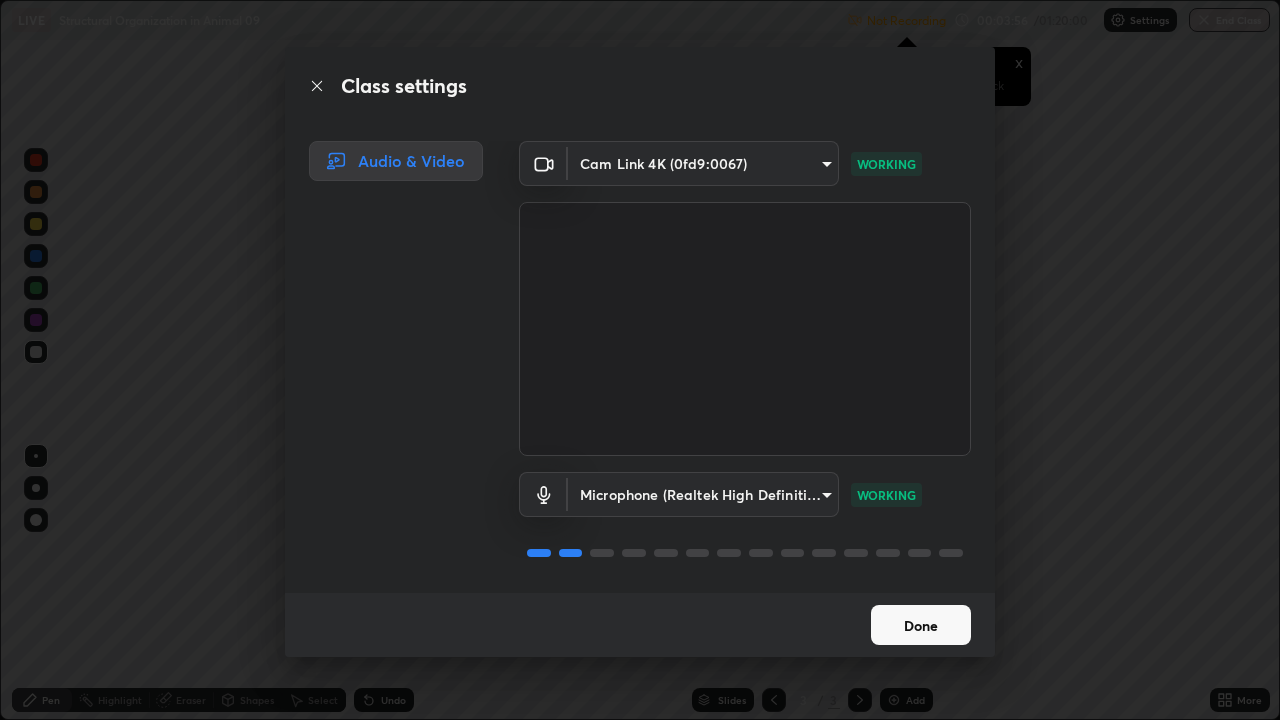 click on "Done" at bounding box center [921, 625] 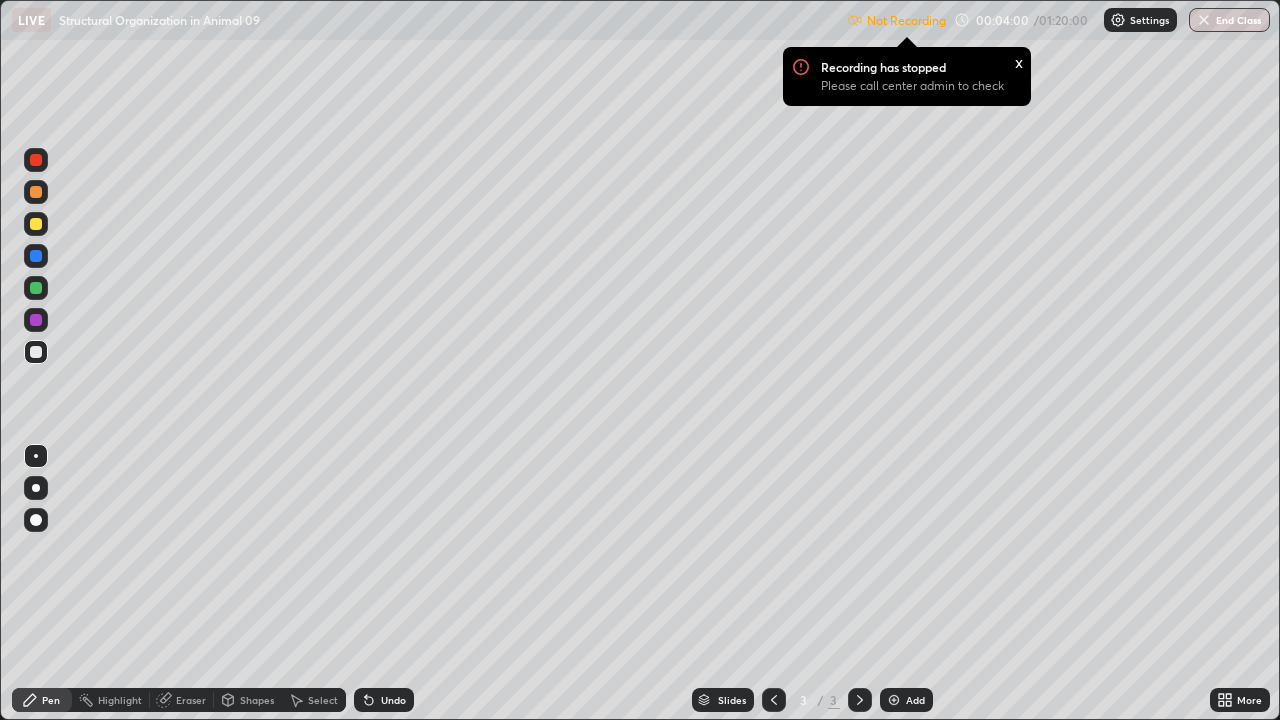 click on "x" at bounding box center (1019, 61) 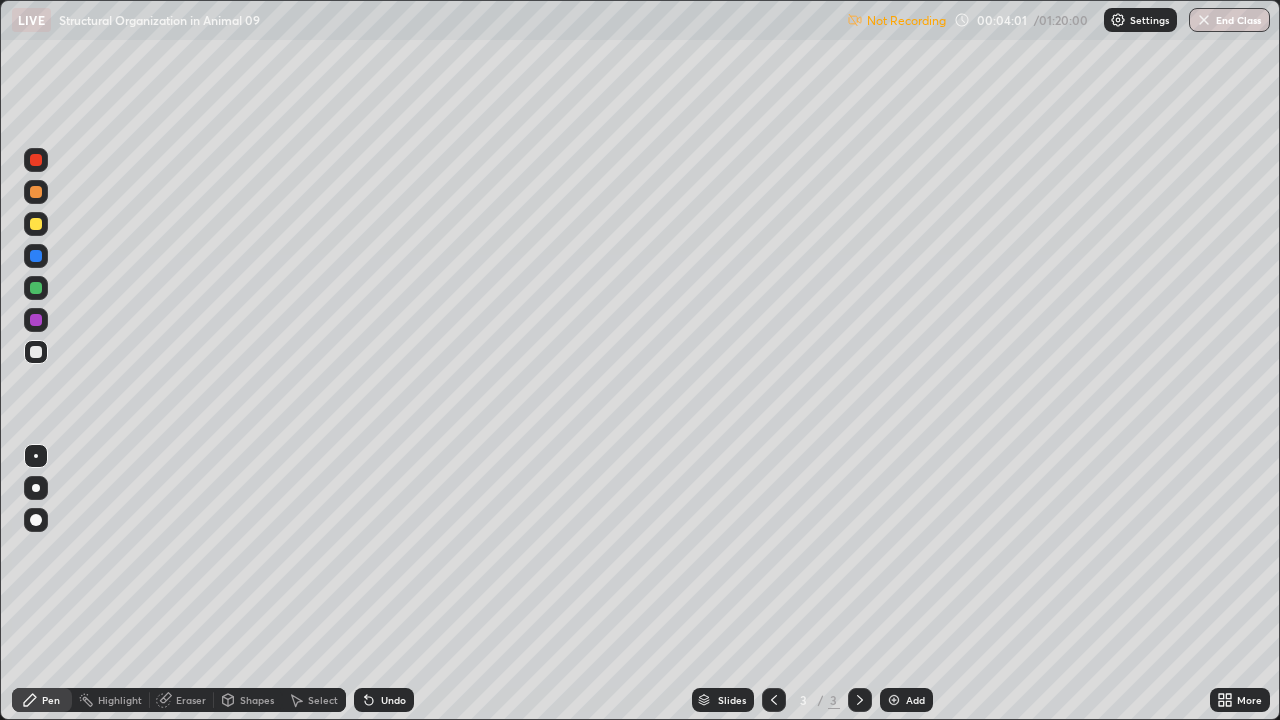 click on "Settings" at bounding box center [1140, 20] 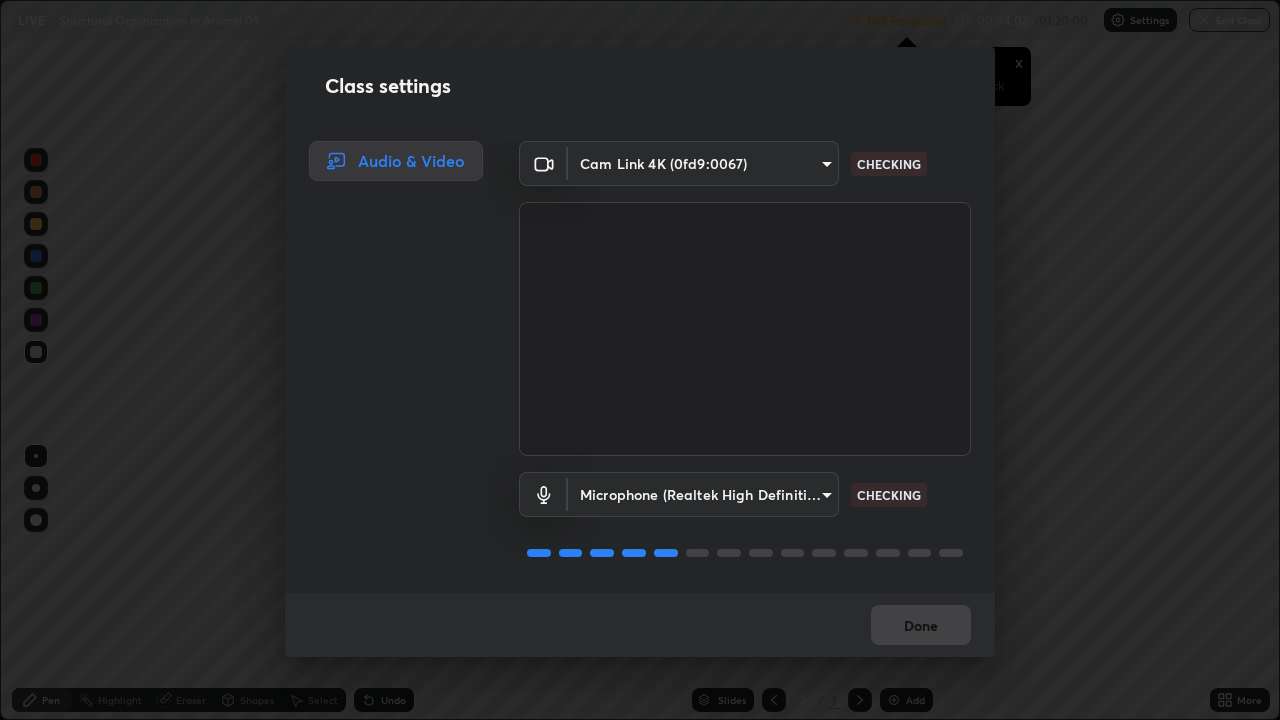 click on "Erase all LIVE Structural Organization in Animal 09 Not Recording Recording has stopped Please call center admin to check x 00:04:02 /  01:20:00 Settings End Class Setting up your live class Structural Organization in Animal 09 • L36 of Course On Zoology for NEET Growth 1 2027 [PERSON_NAME] Pen Highlight Eraser Shapes Select Undo Slides 3 / 3 Add More No doubts shared Encourage your learners to ask a doubt for better clarity Report an issue Reason for reporting Buffering Chat not working Audio - Video sync issue Educator video quality low ​ Attach an image Report Class settings Audio & Video Cam Link 4K (0fd9:0067) ee8f54ccc03a50eb62255ea77ea5c0db3b9c7e4ffaace5109dc9618d59e5c6c7 CHECKING Microphone (Realtek High Definition Audio) 68bc4079a5d59ab8e5187303cb3473b9e39bf4118ccde345ab655f244108079c CHECKING Done" at bounding box center [640, 360] 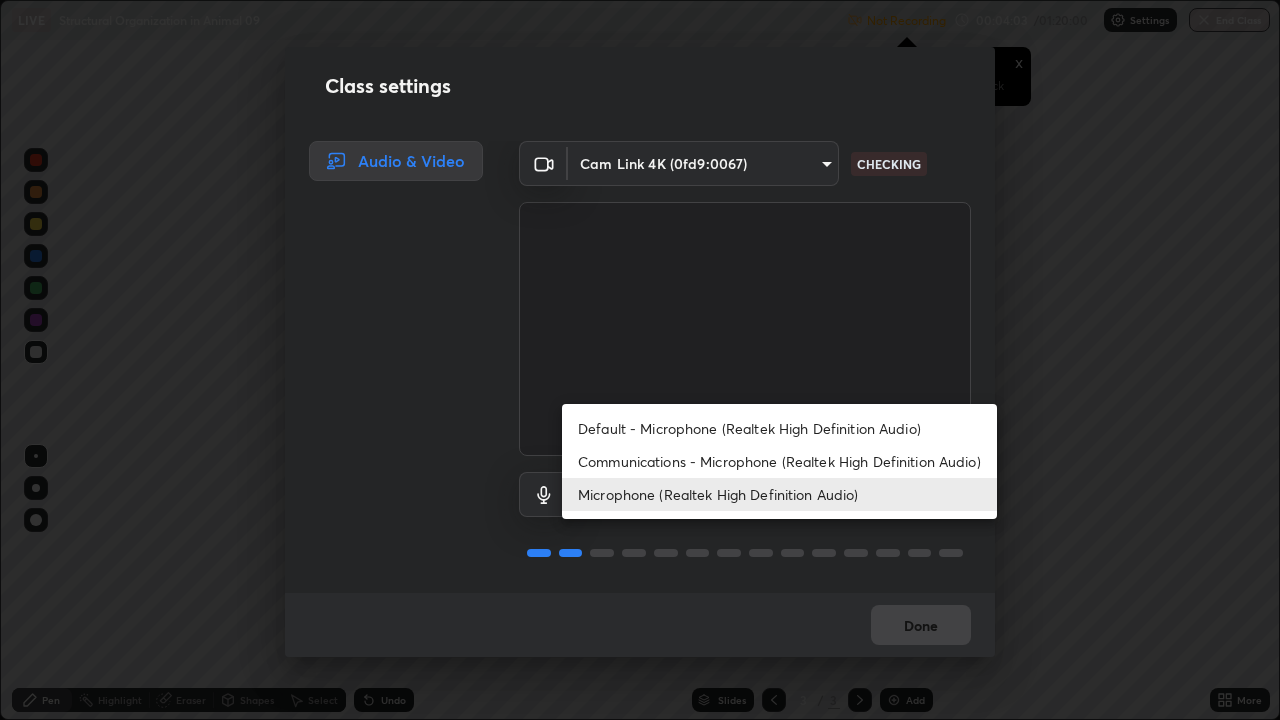 click on "Communications - Microphone (Realtek High Definition Audio)" at bounding box center [779, 461] 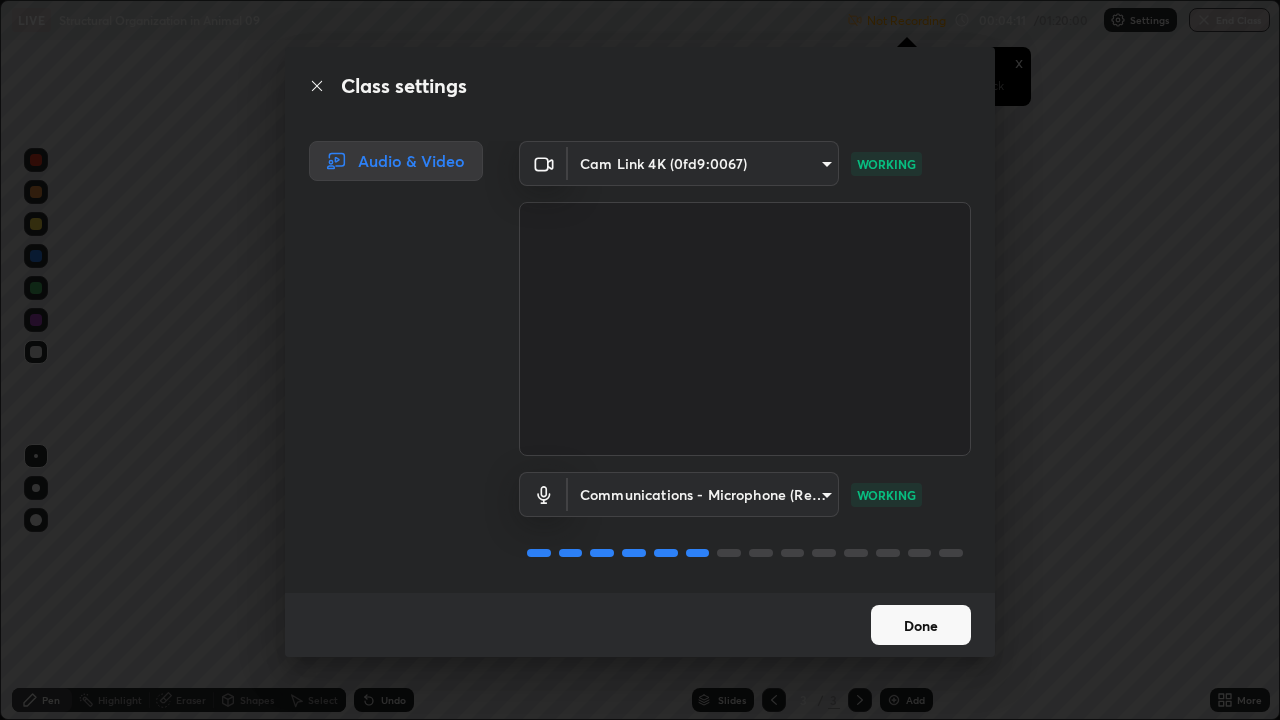 click on "Done" at bounding box center (921, 625) 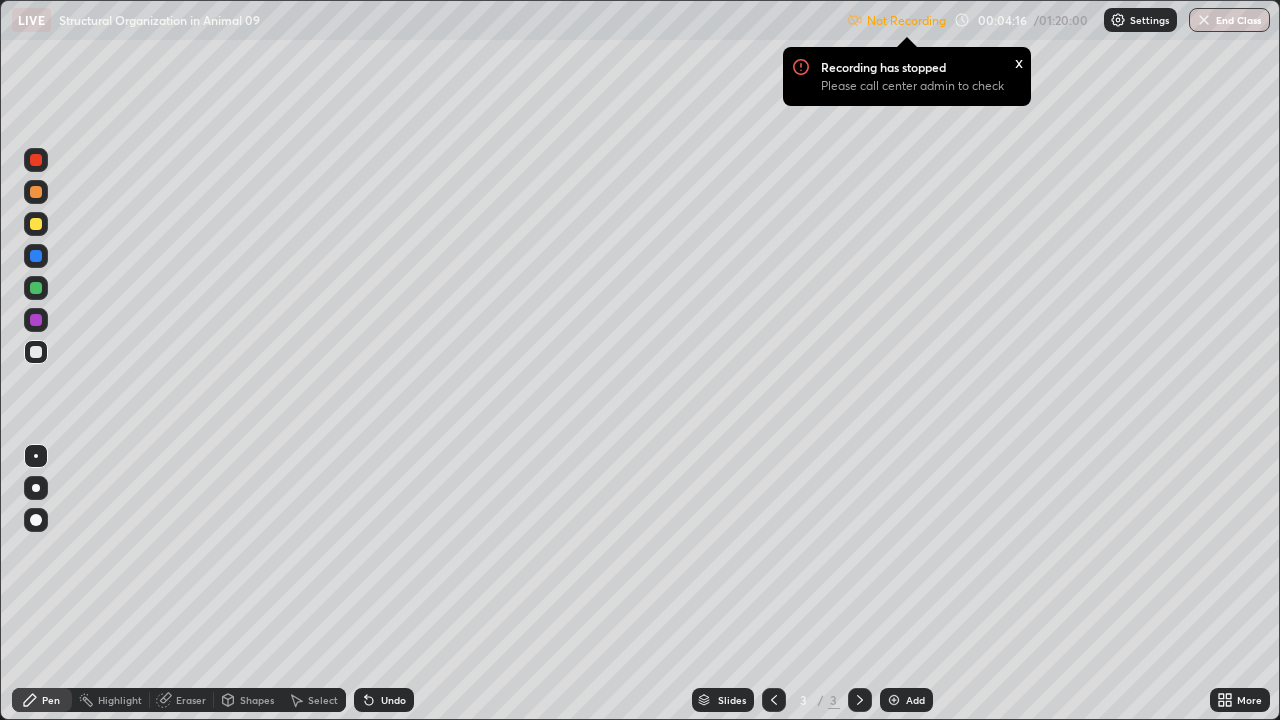 click on "x" at bounding box center (1019, 61) 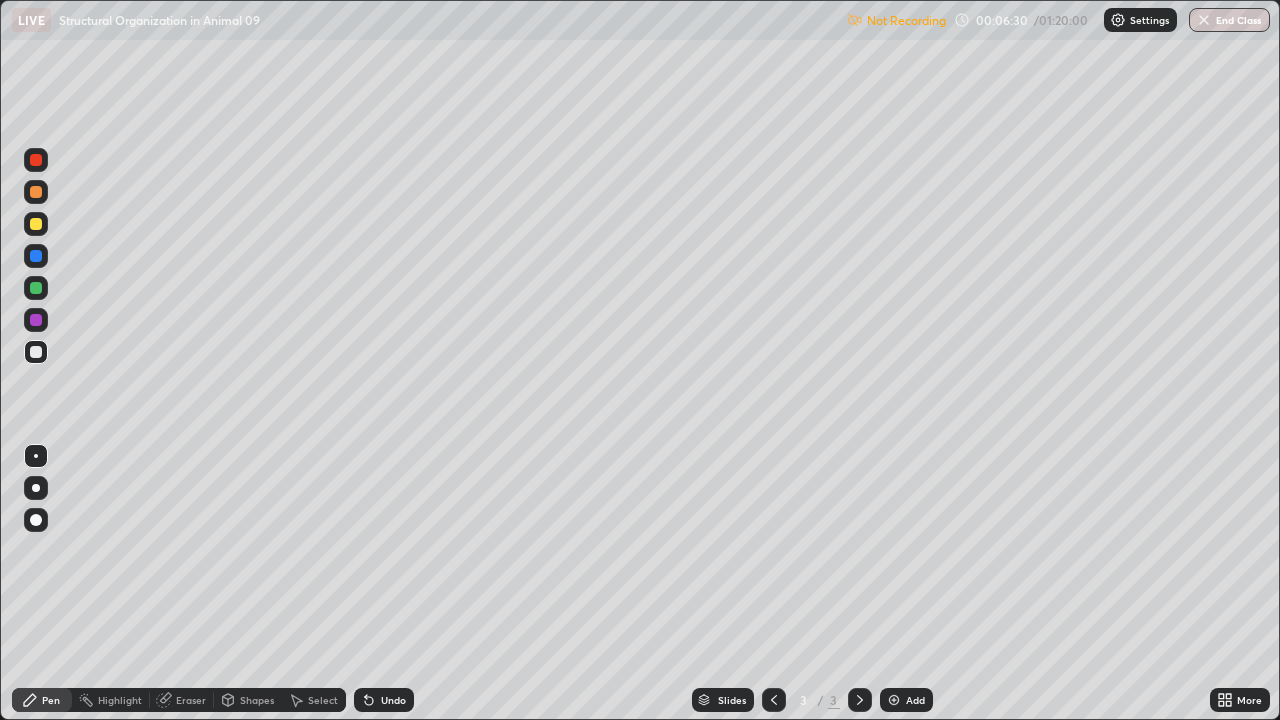 click at bounding box center [36, 224] 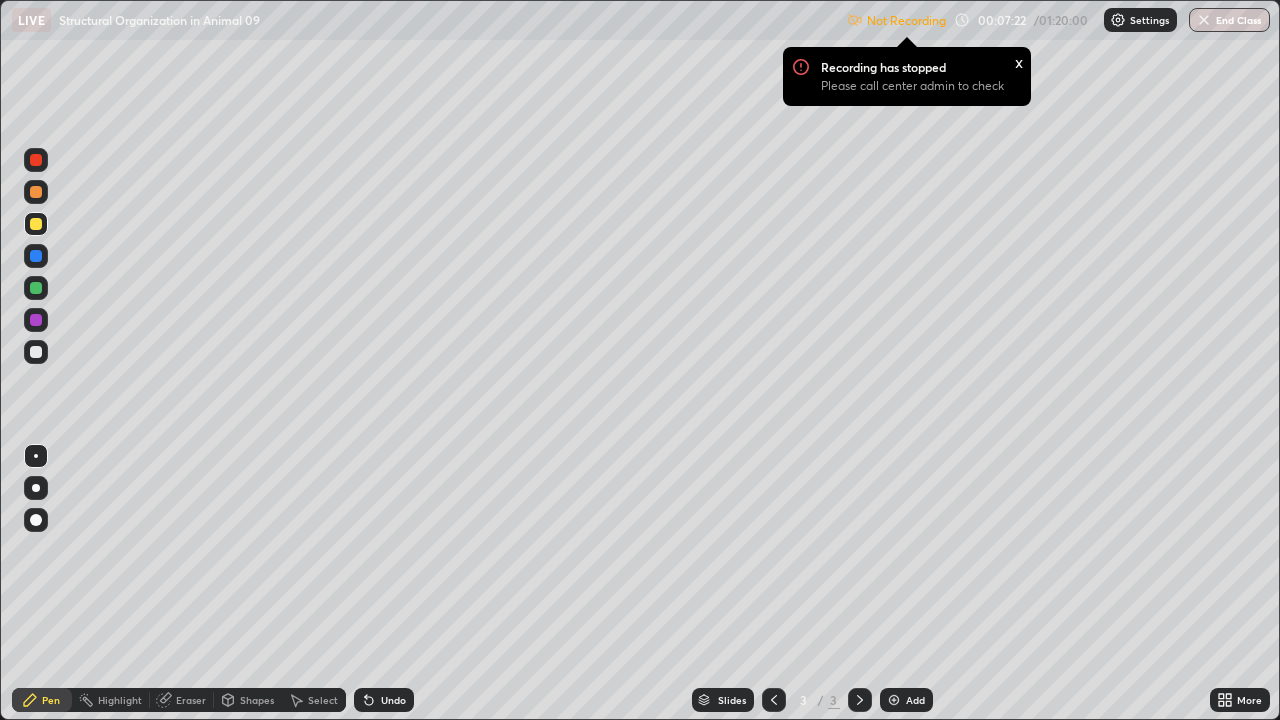 click on "Undo" at bounding box center (393, 700) 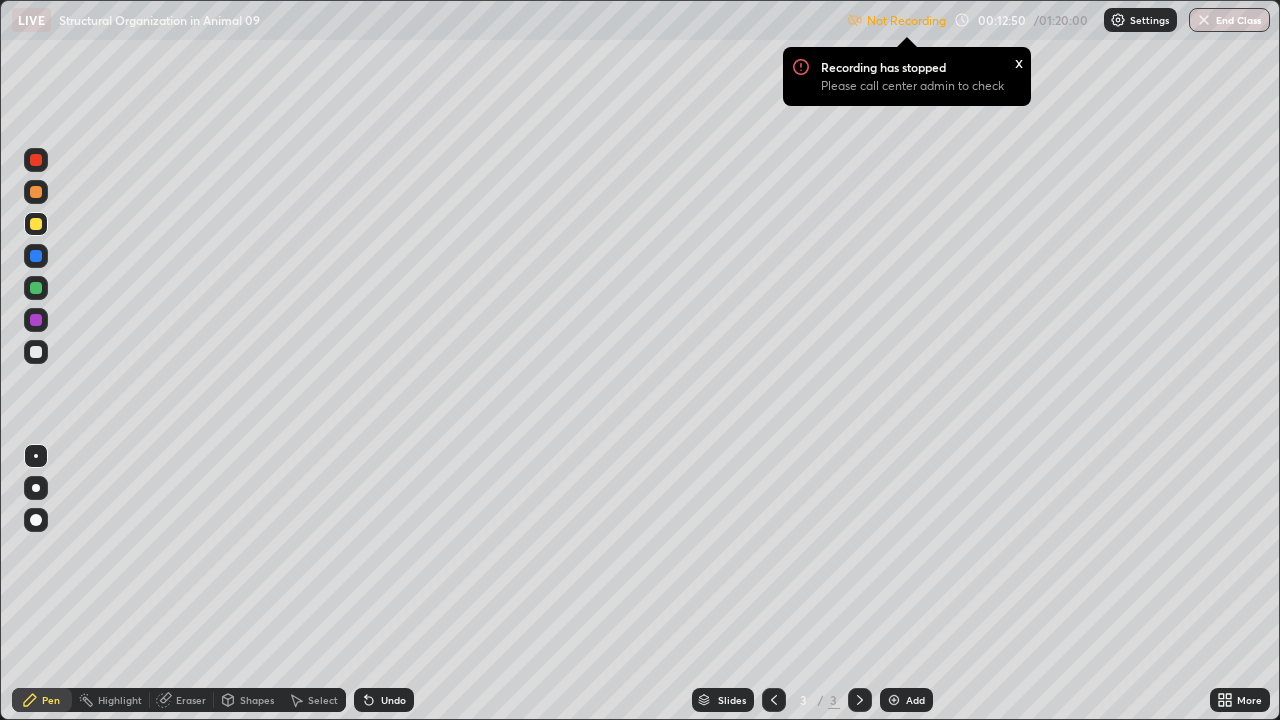 click 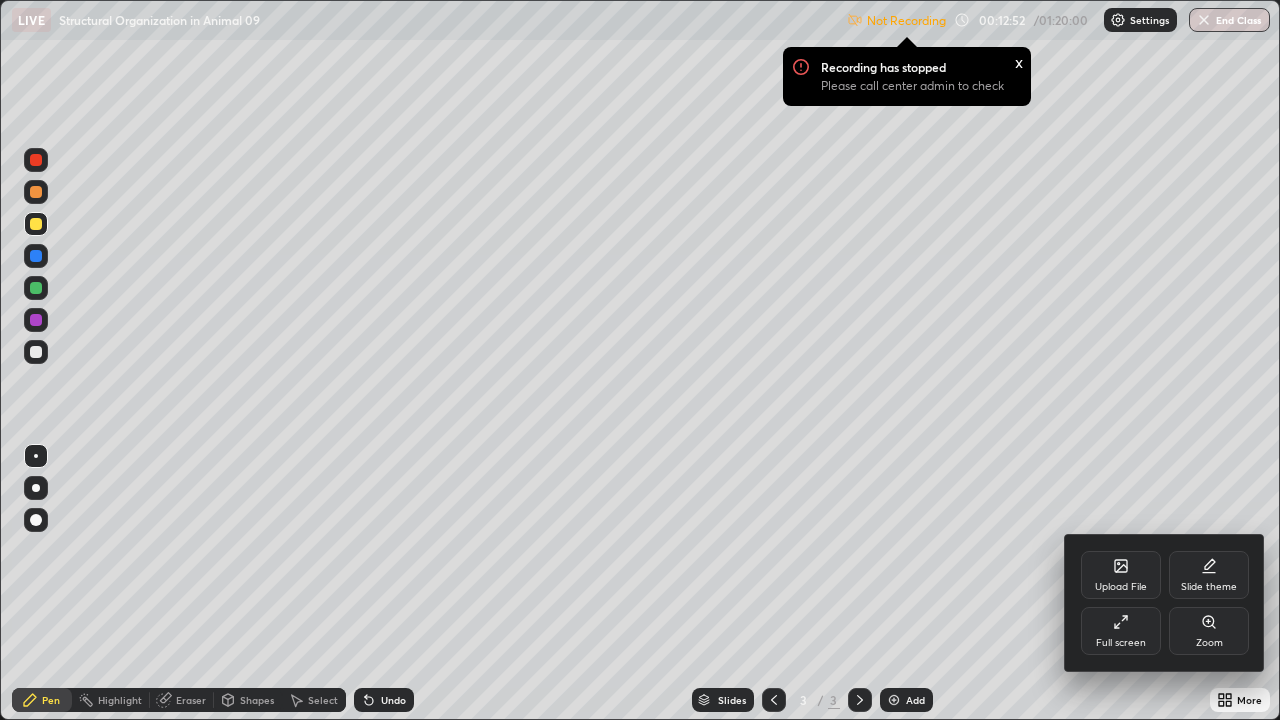 click on "Full screen" at bounding box center (1121, 631) 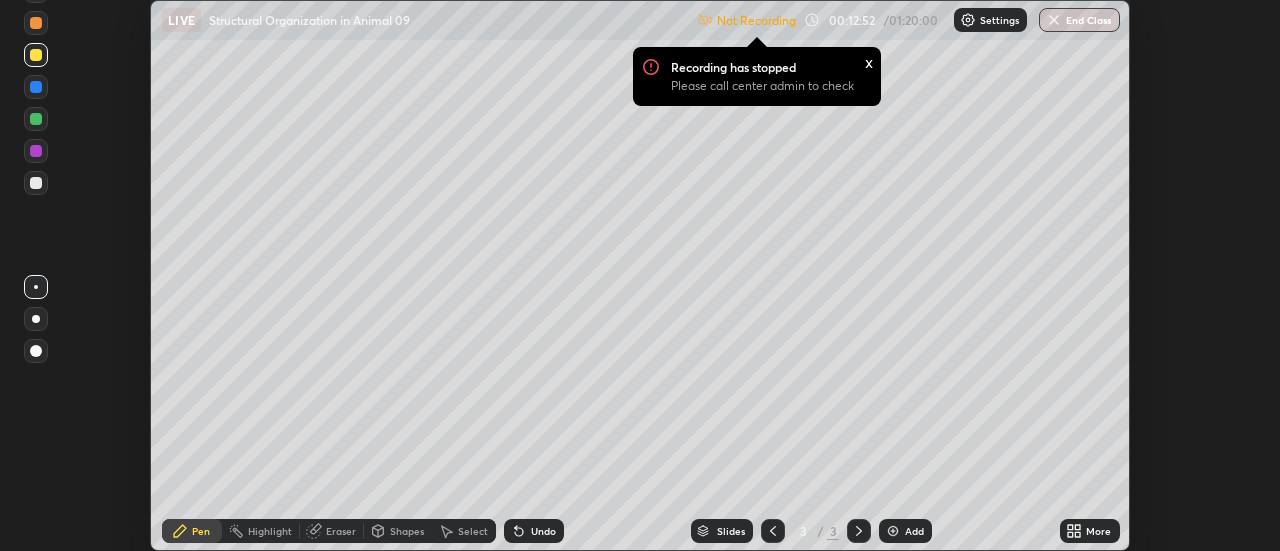 scroll, scrollTop: 551, scrollLeft: 1280, axis: both 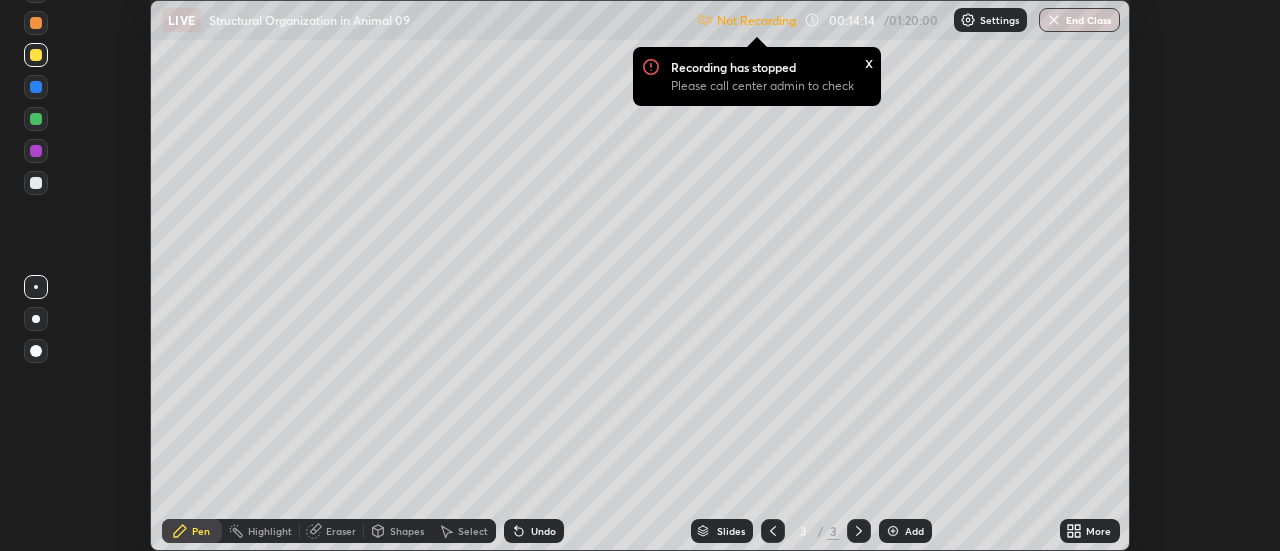 click on "Add" at bounding box center [905, 531] 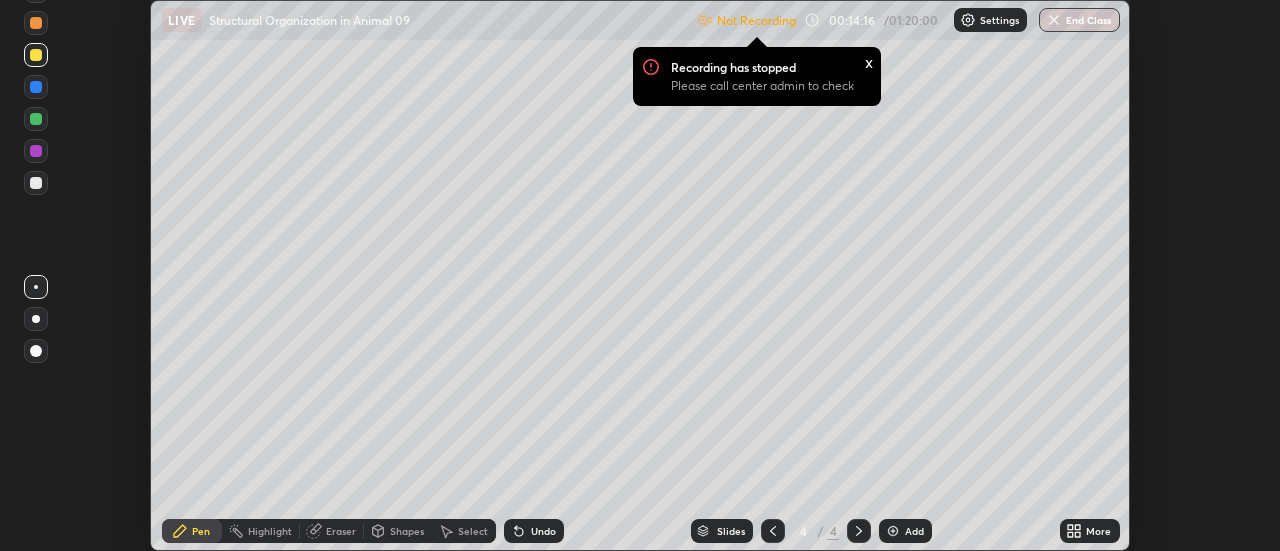 click 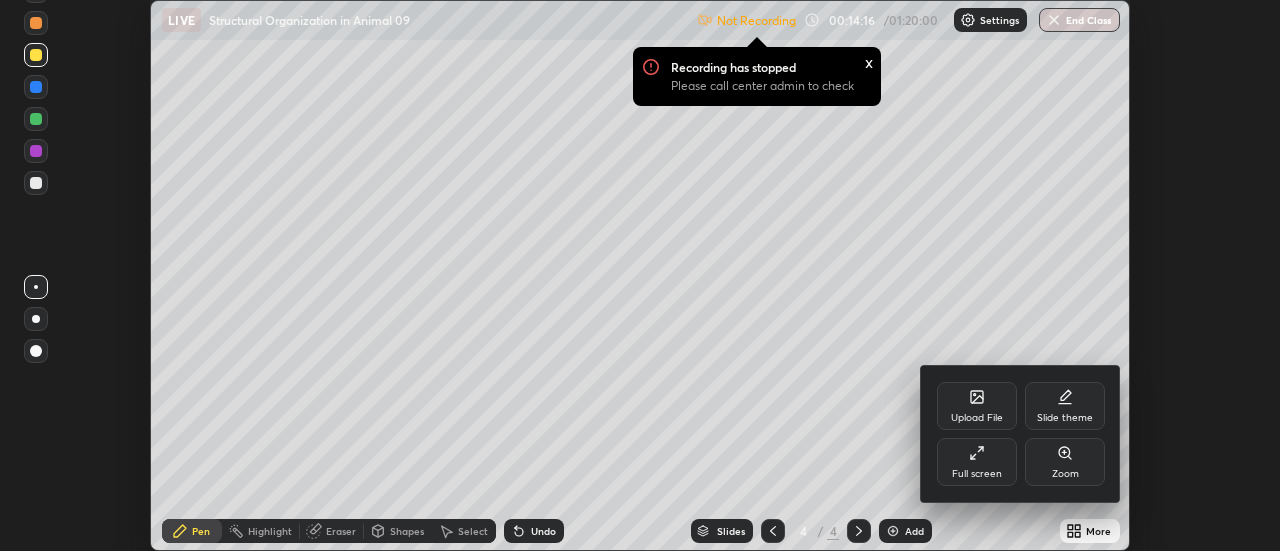 click on "Full screen" at bounding box center (977, 462) 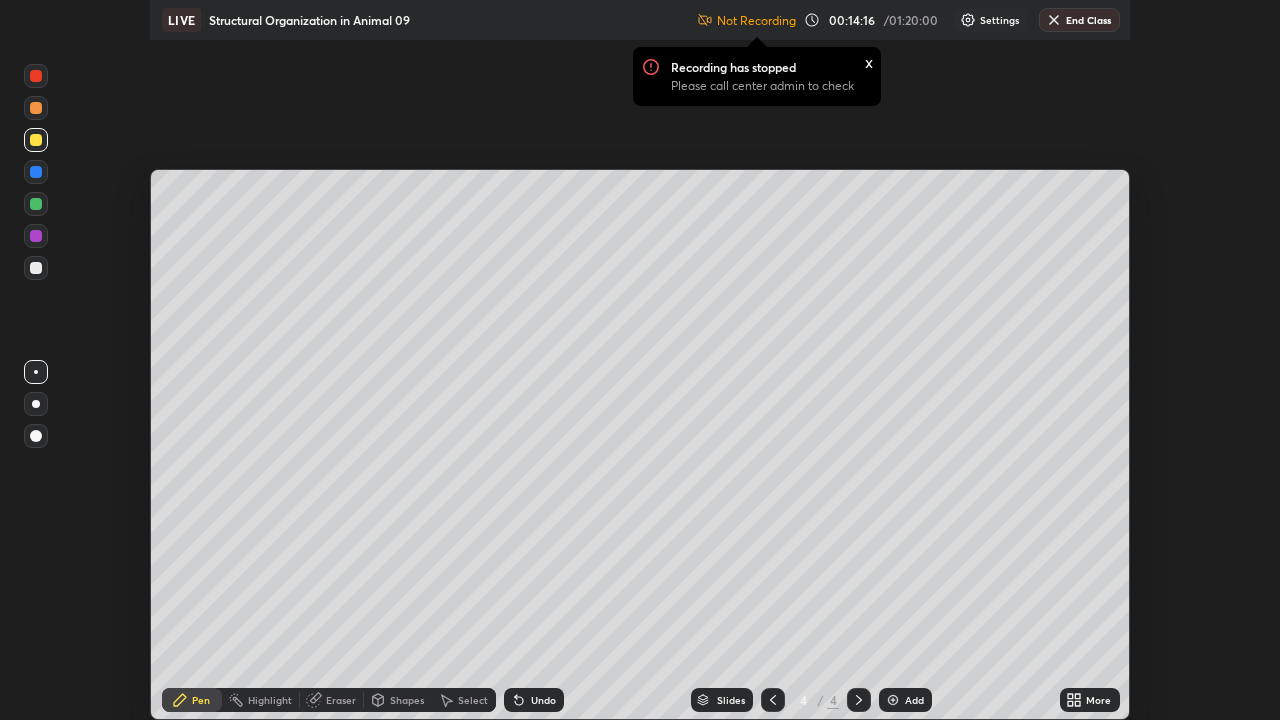 scroll, scrollTop: 99280, scrollLeft: 98720, axis: both 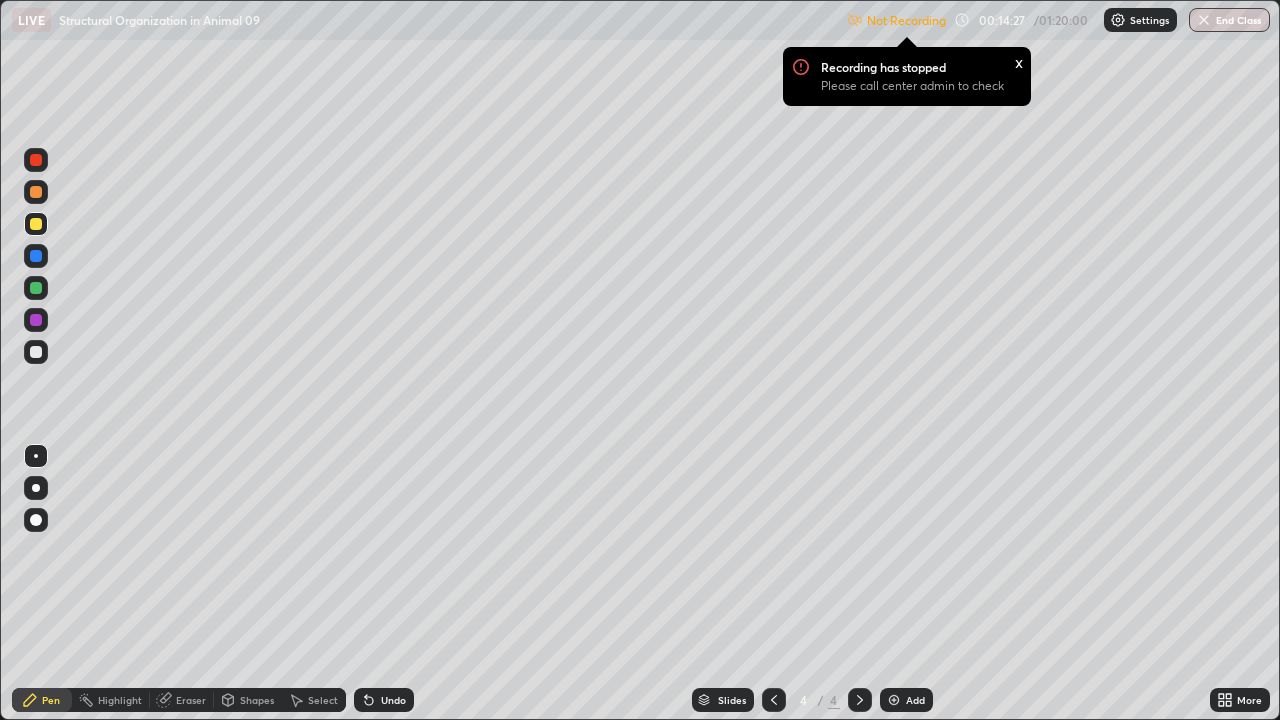 click at bounding box center (36, 320) 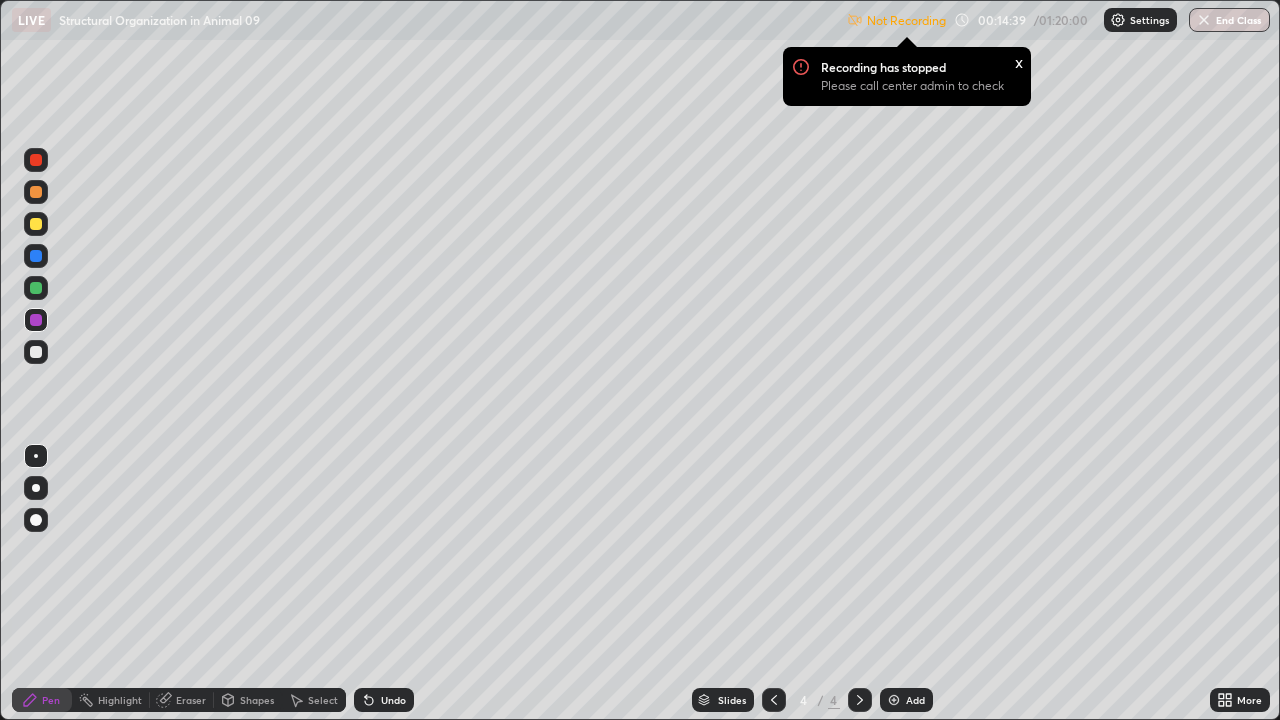 click at bounding box center (36, 288) 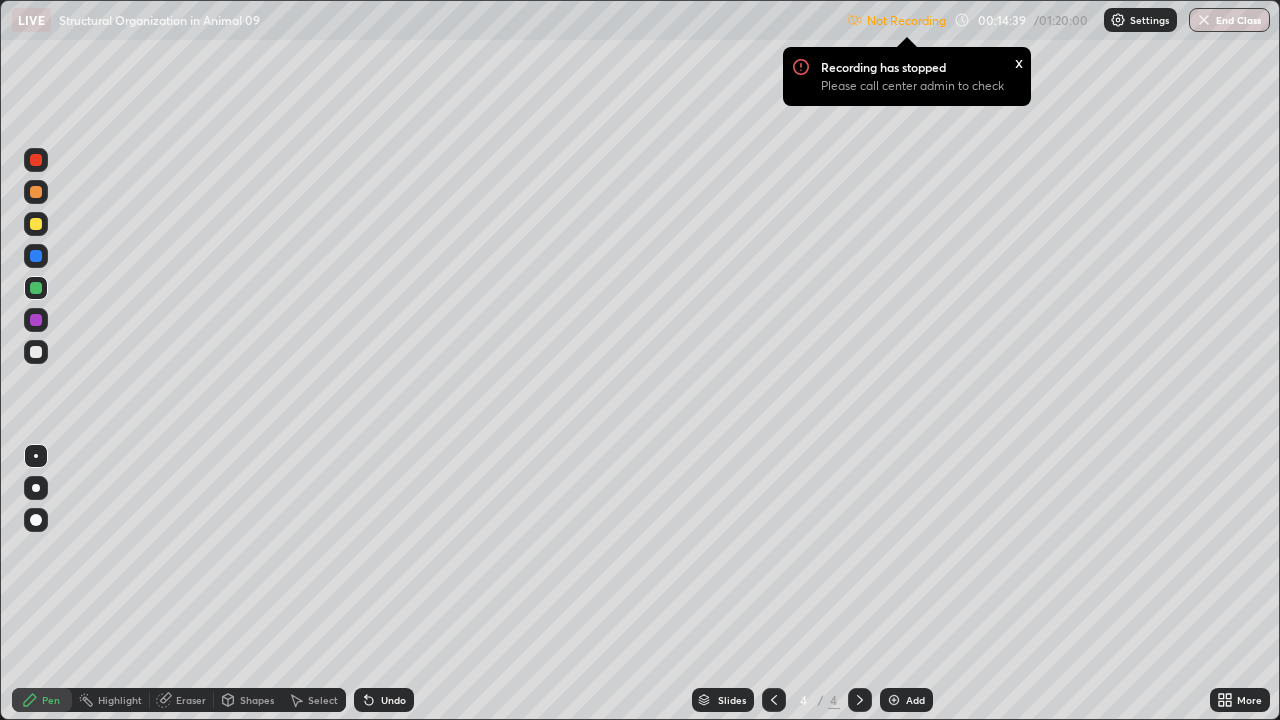 click at bounding box center [36, 160] 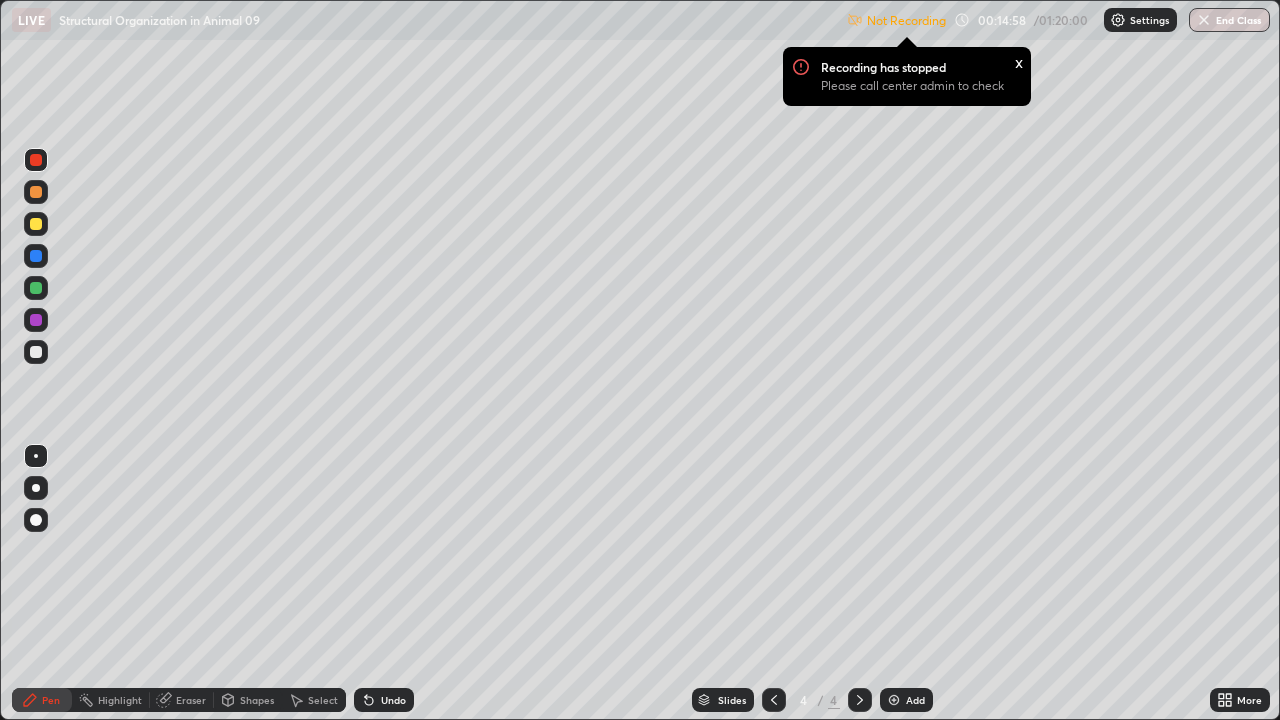 click at bounding box center (36, 288) 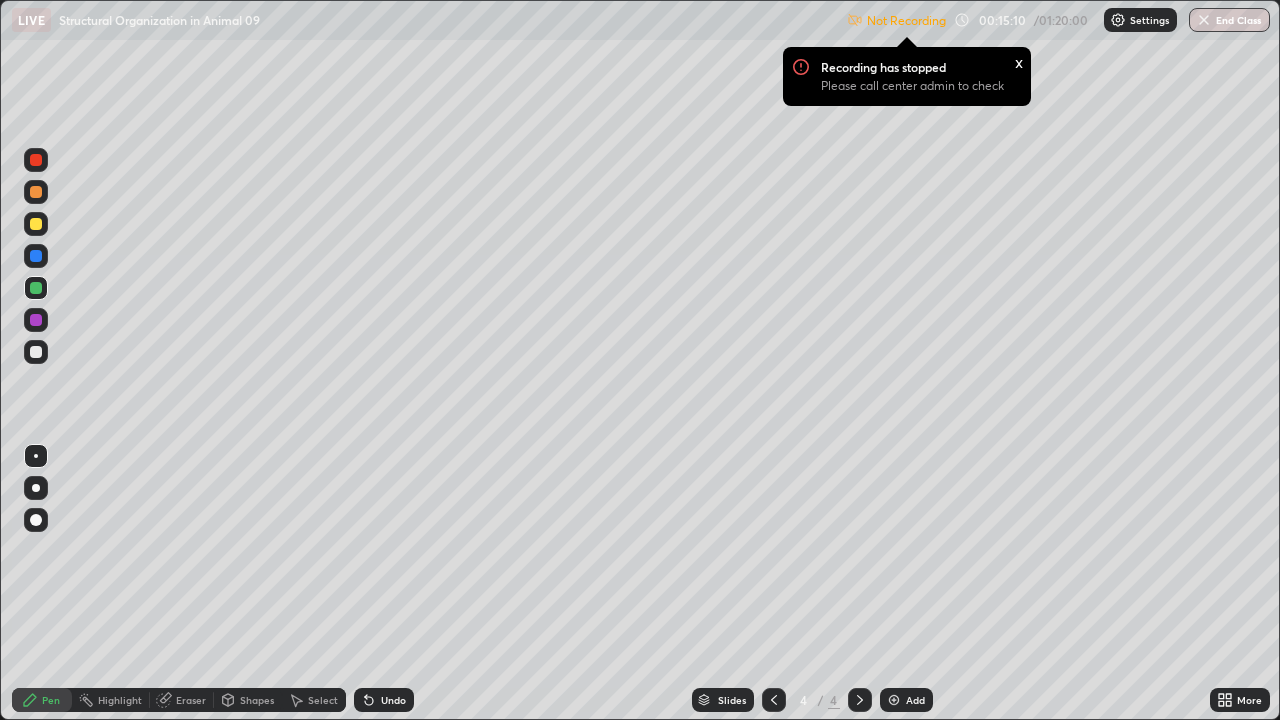 click at bounding box center [36, 160] 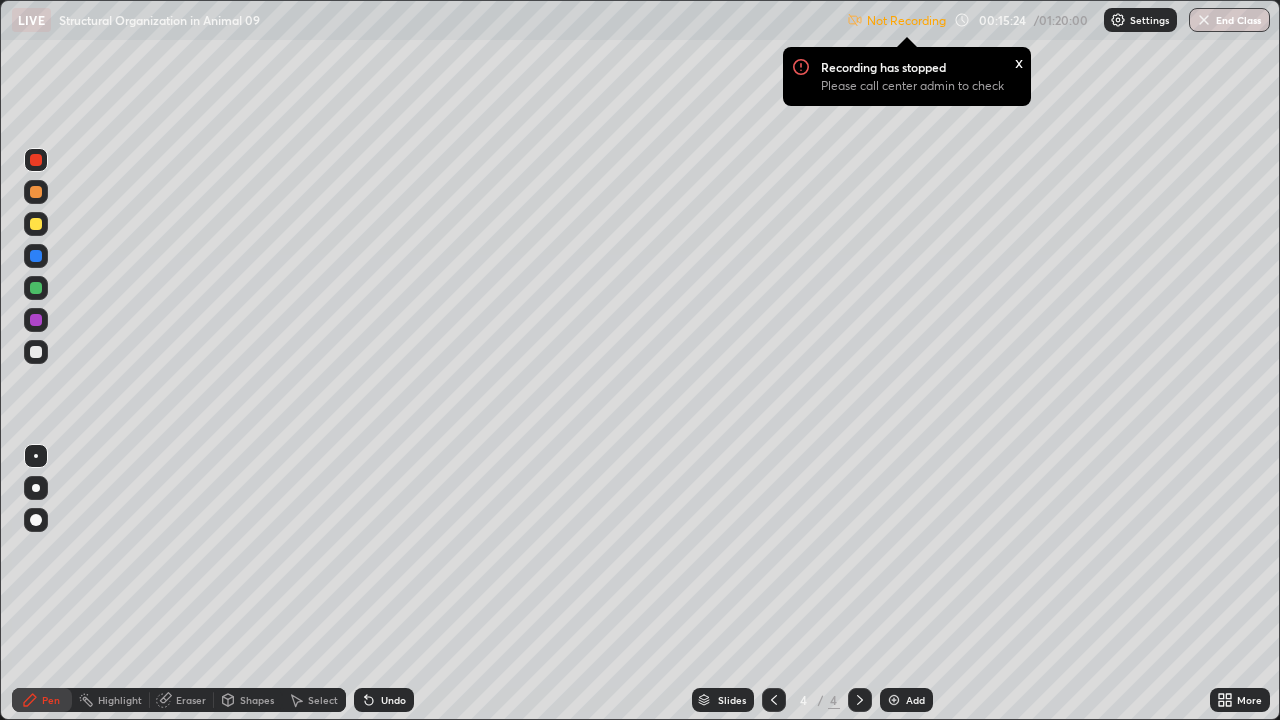 click at bounding box center (36, 288) 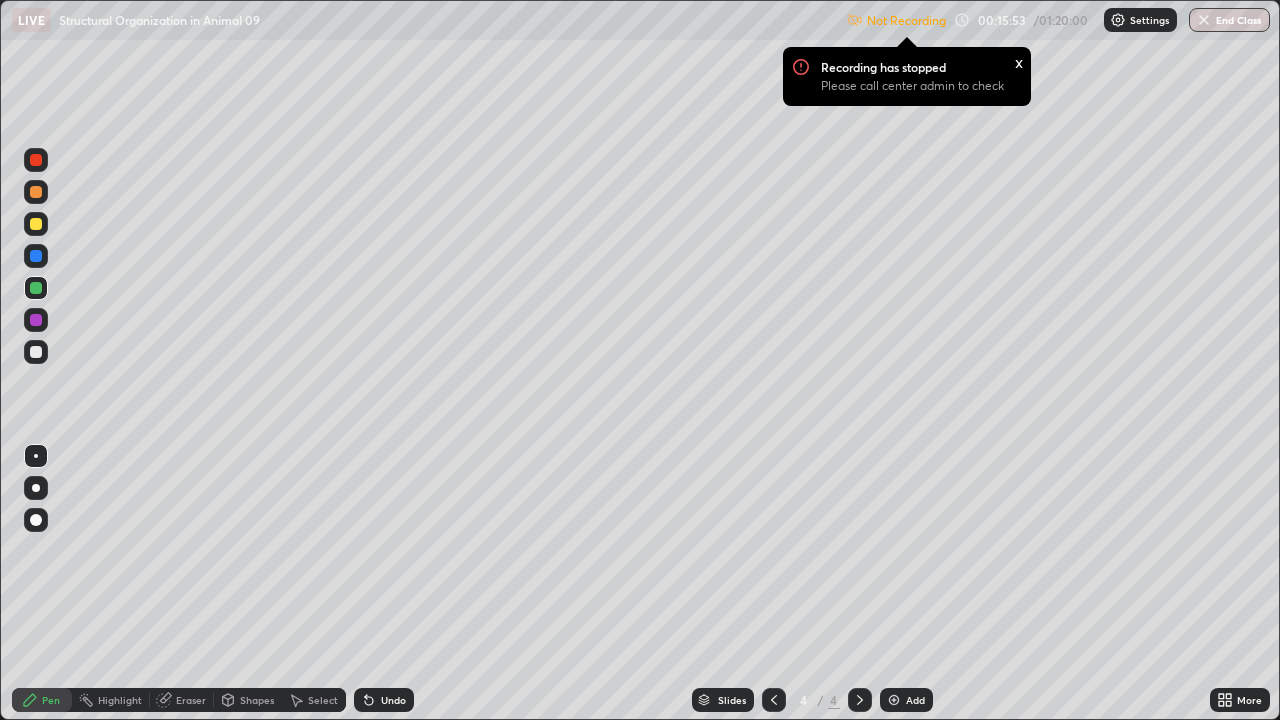 click at bounding box center (36, 352) 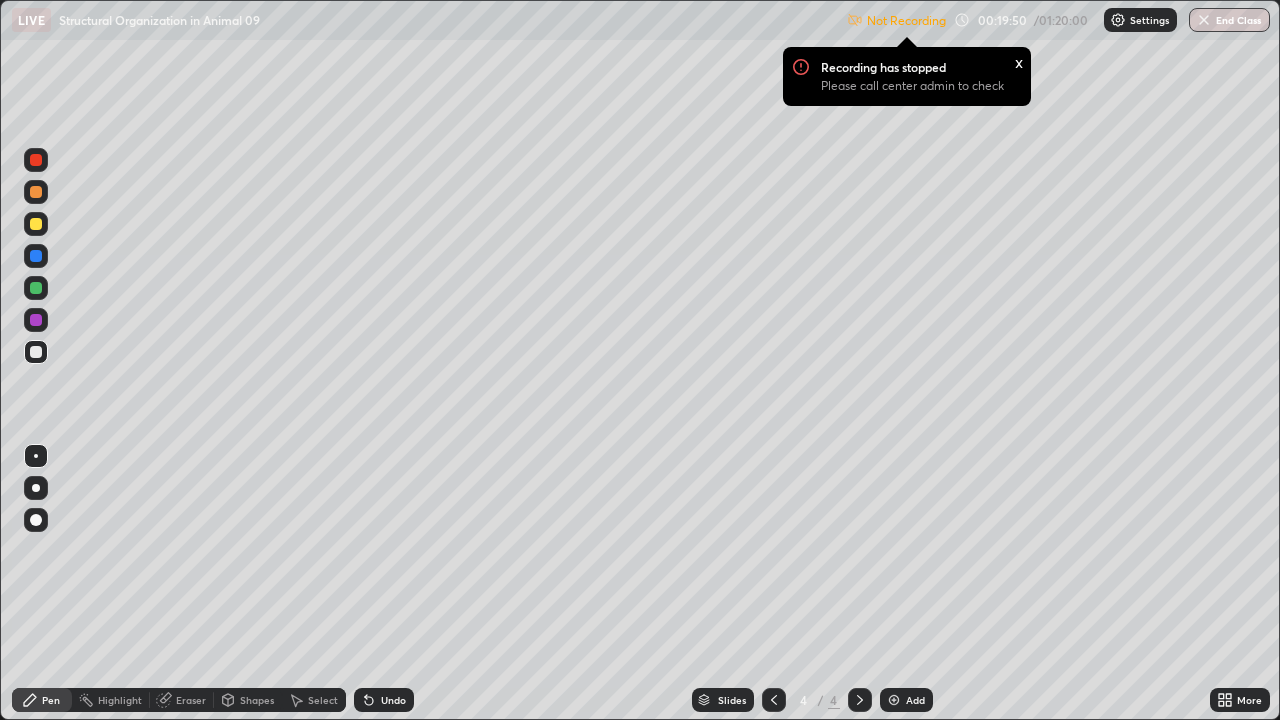 click at bounding box center (36, 160) 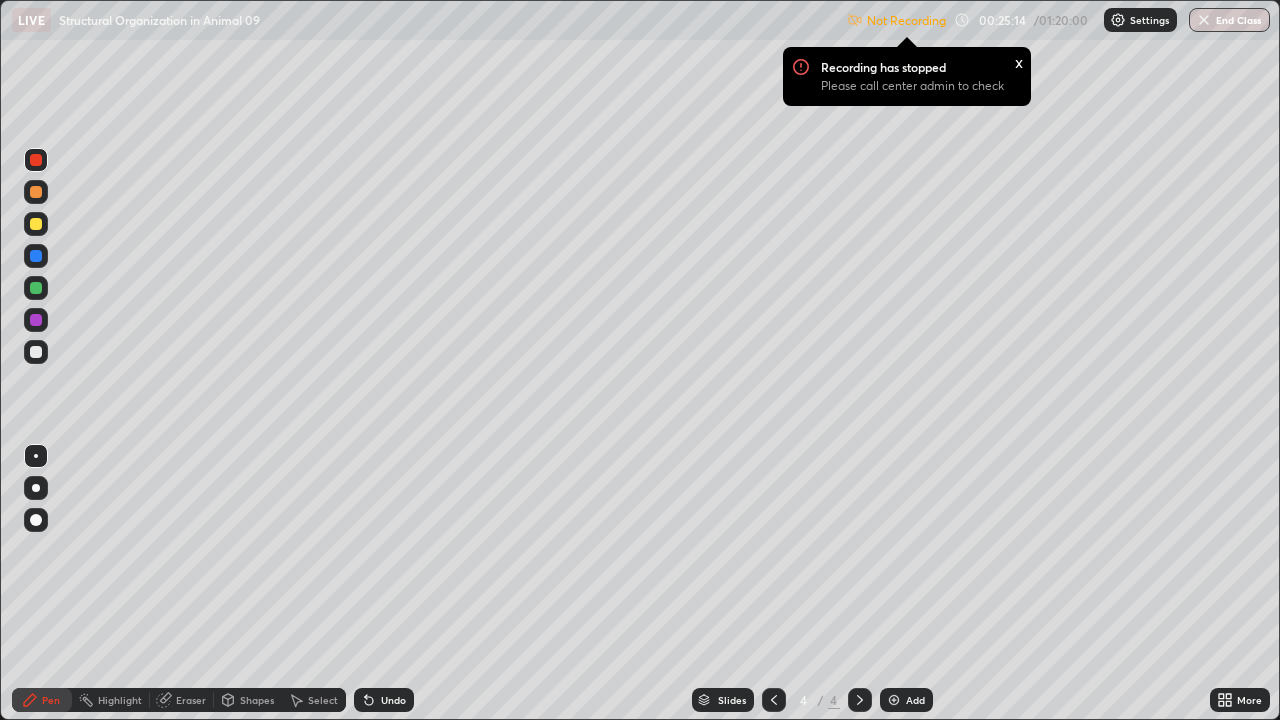 click on "Add" at bounding box center (906, 700) 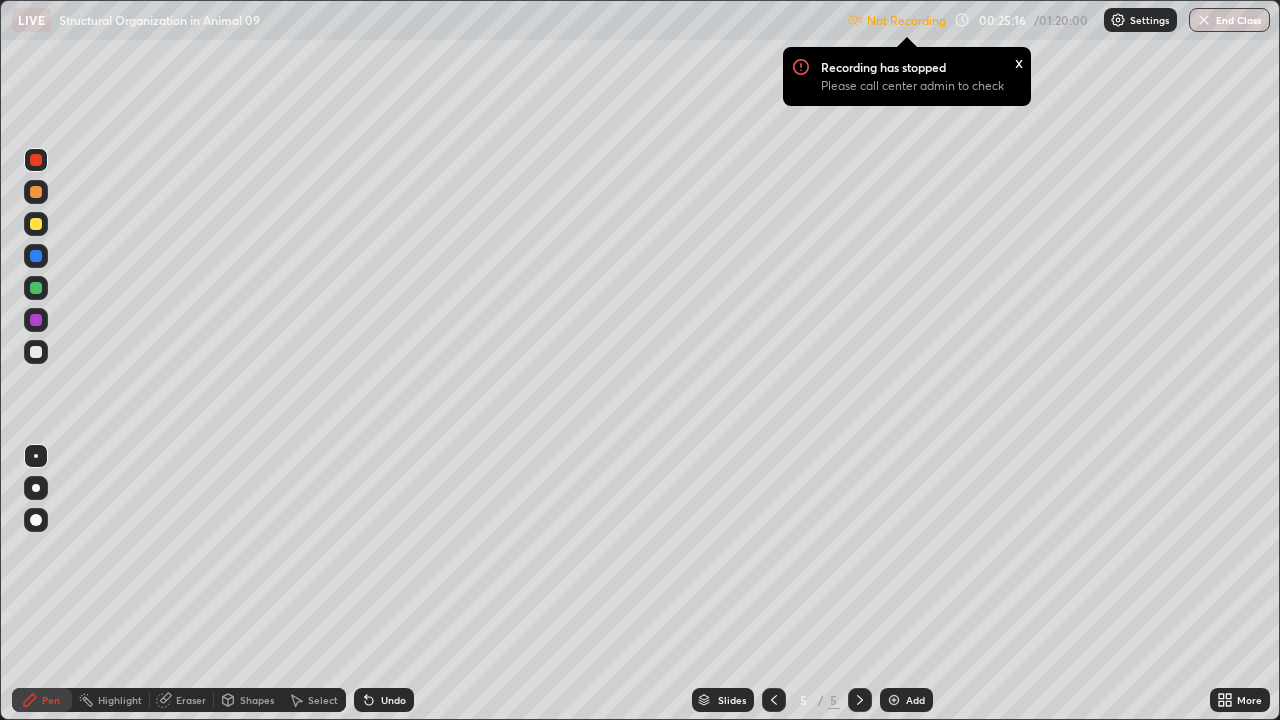 click 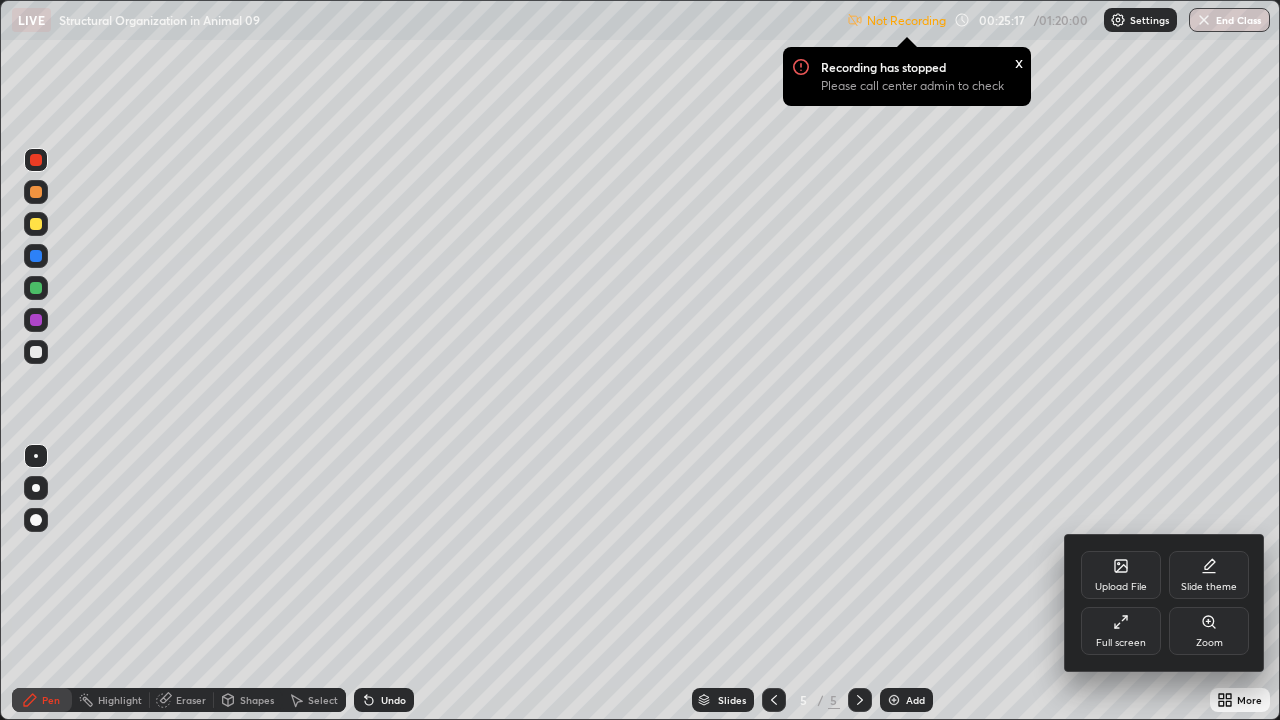 click on "Full screen" at bounding box center (1121, 643) 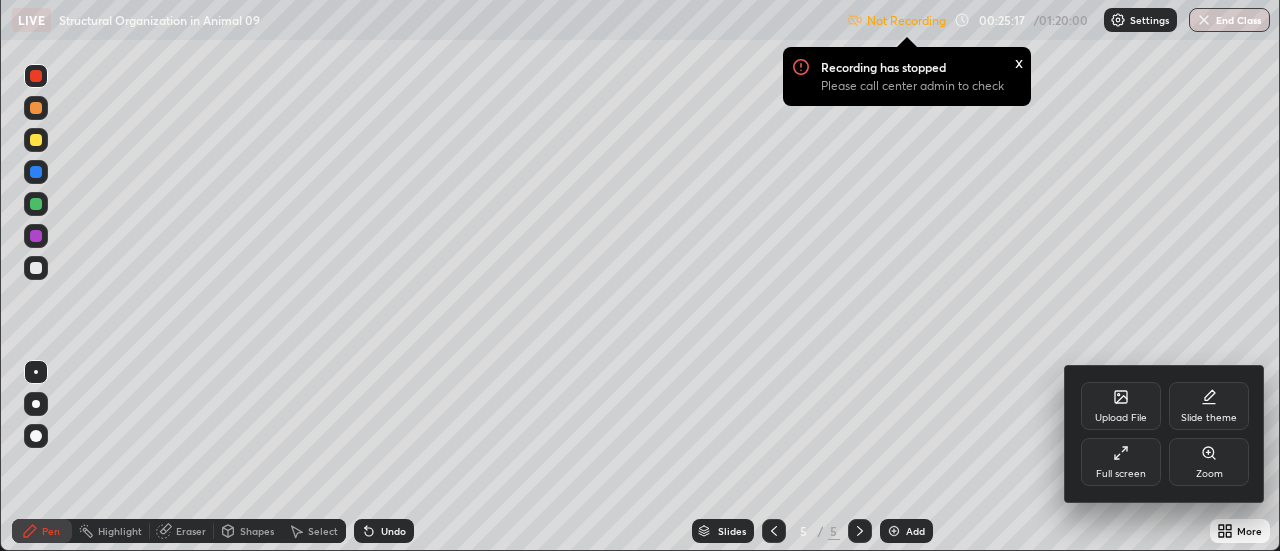 scroll, scrollTop: 551, scrollLeft: 1280, axis: both 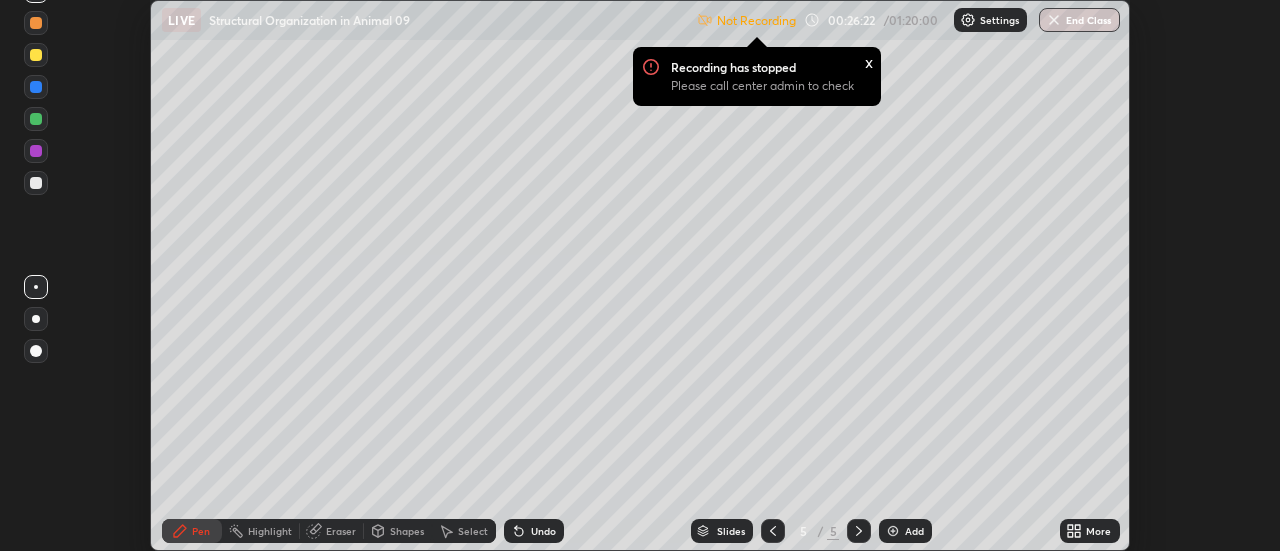 click 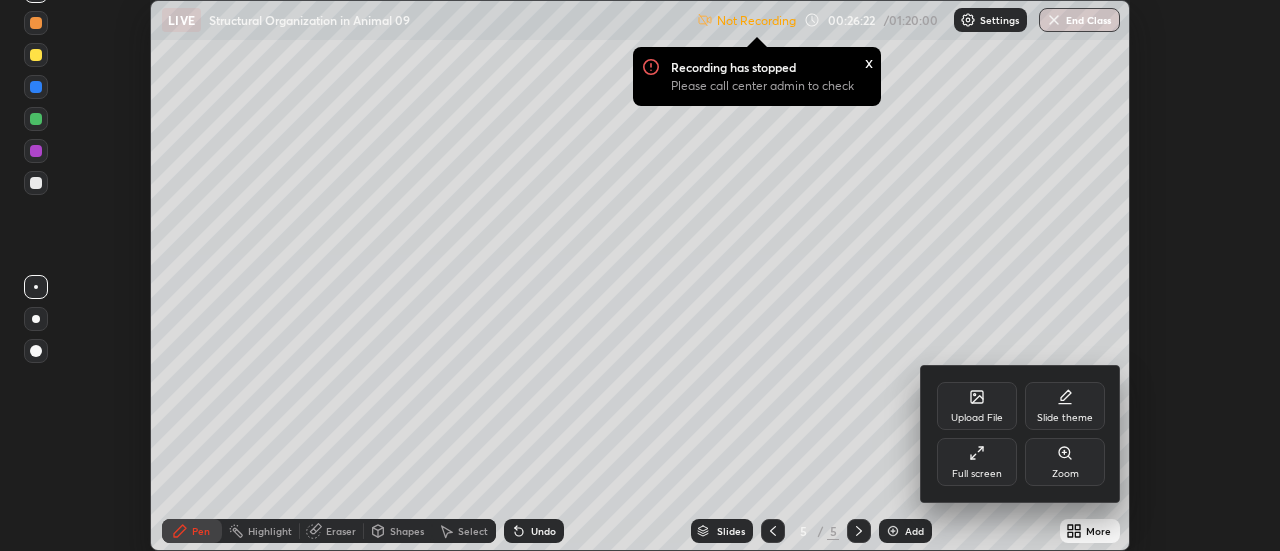 click on "Full screen" at bounding box center [977, 462] 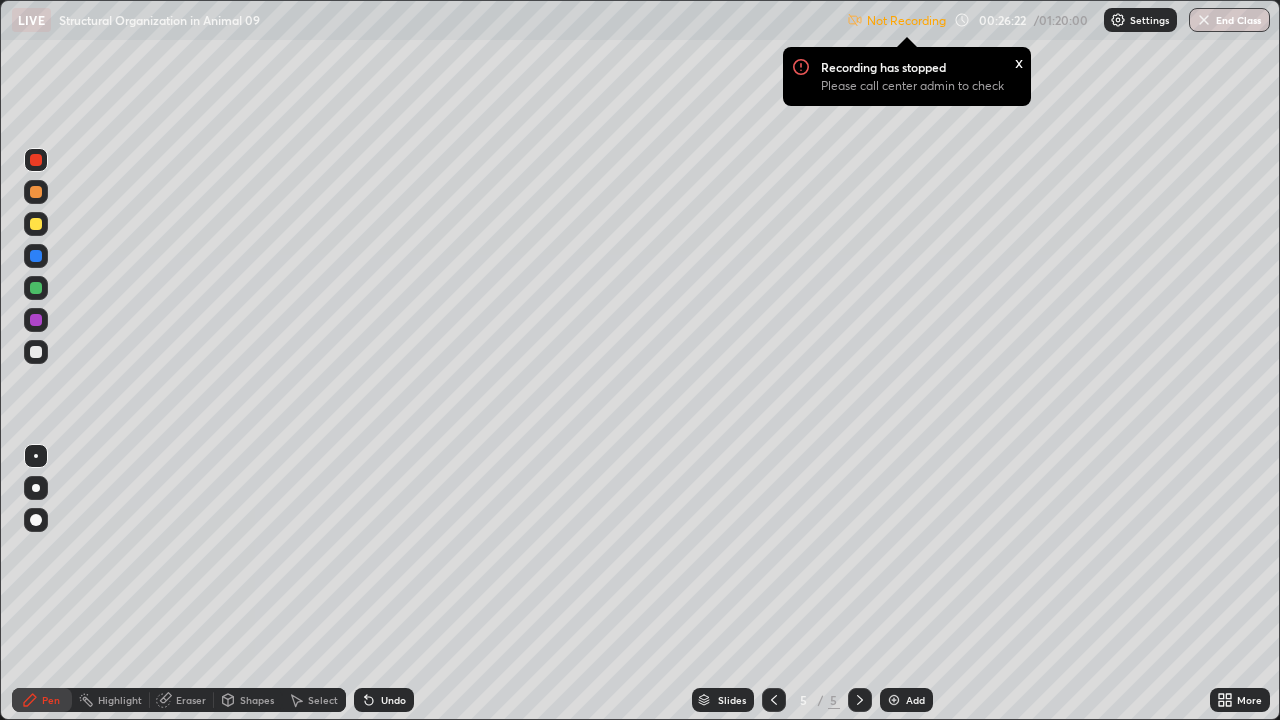 scroll, scrollTop: 99280, scrollLeft: 98720, axis: both 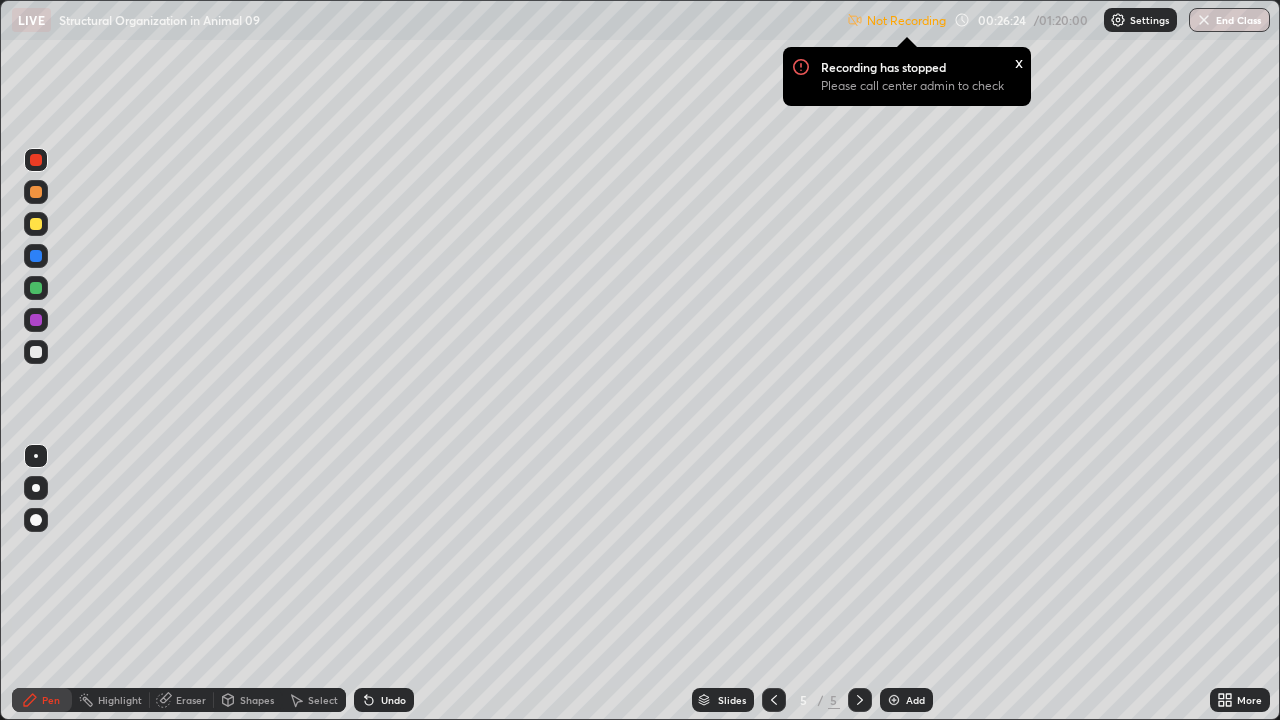 click at bounding box center [36, 352] 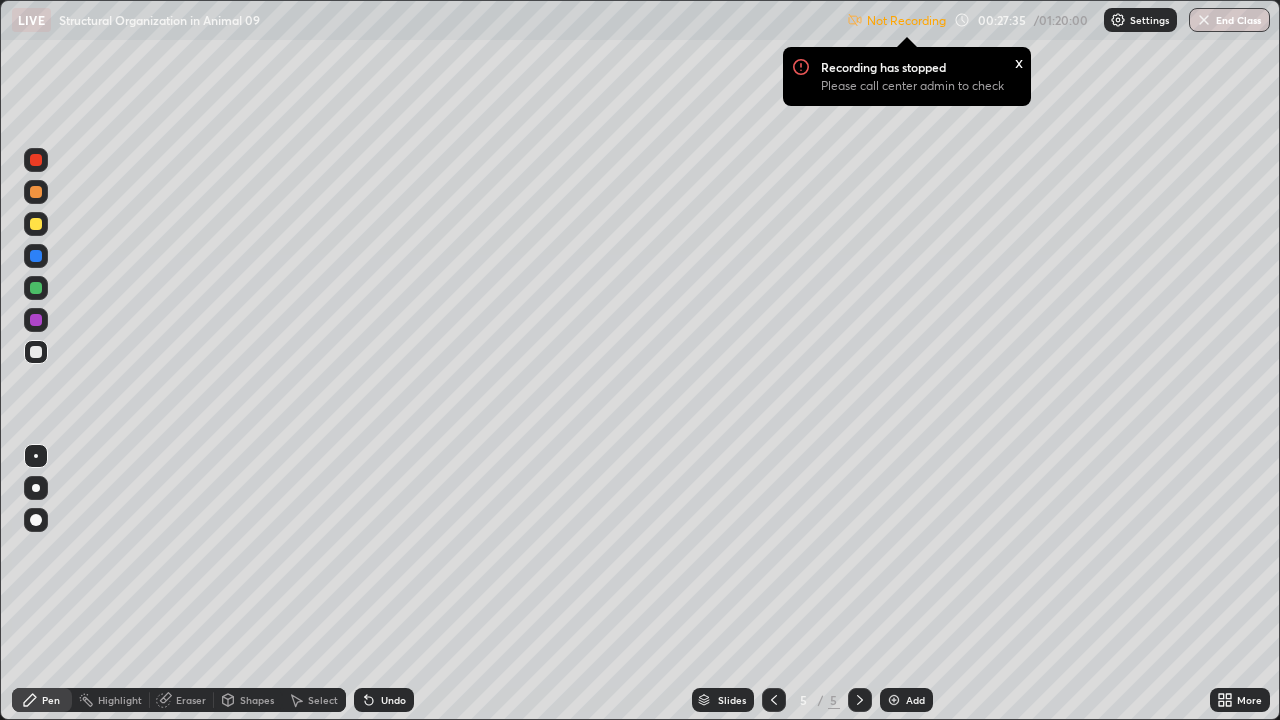 click at bounding box center (36, 224) 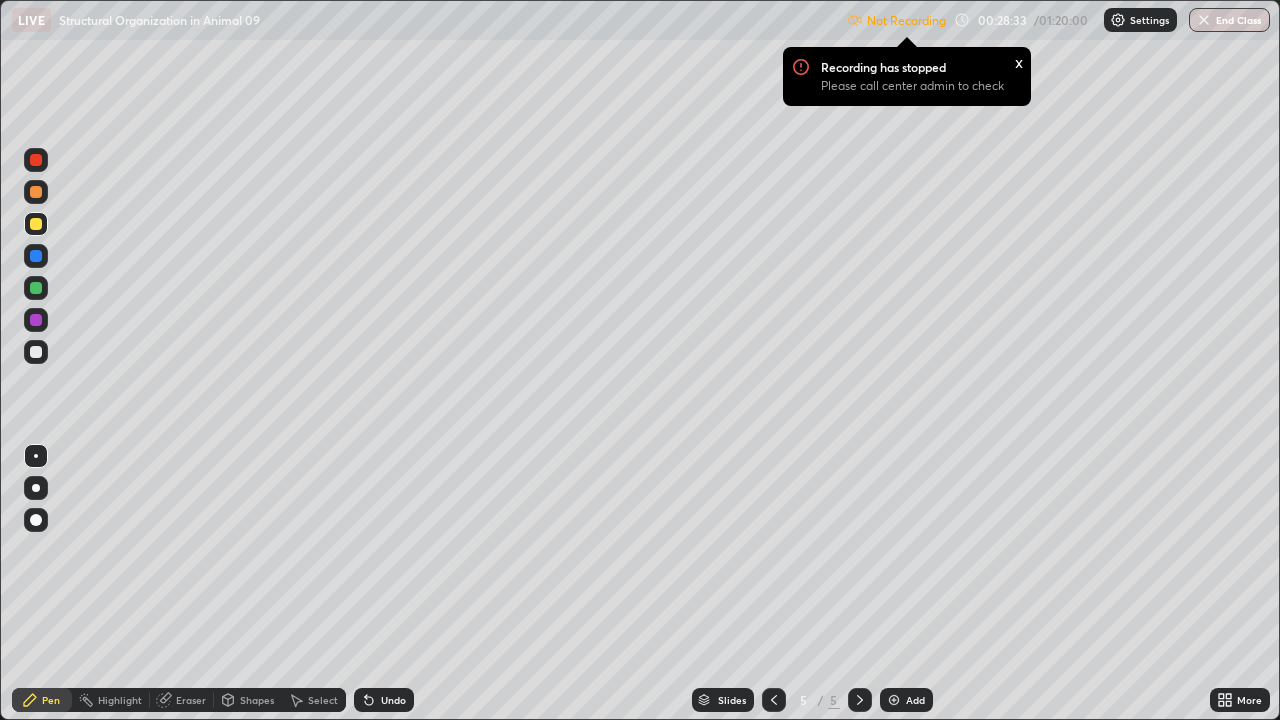 click at bounding box center [36, 352] 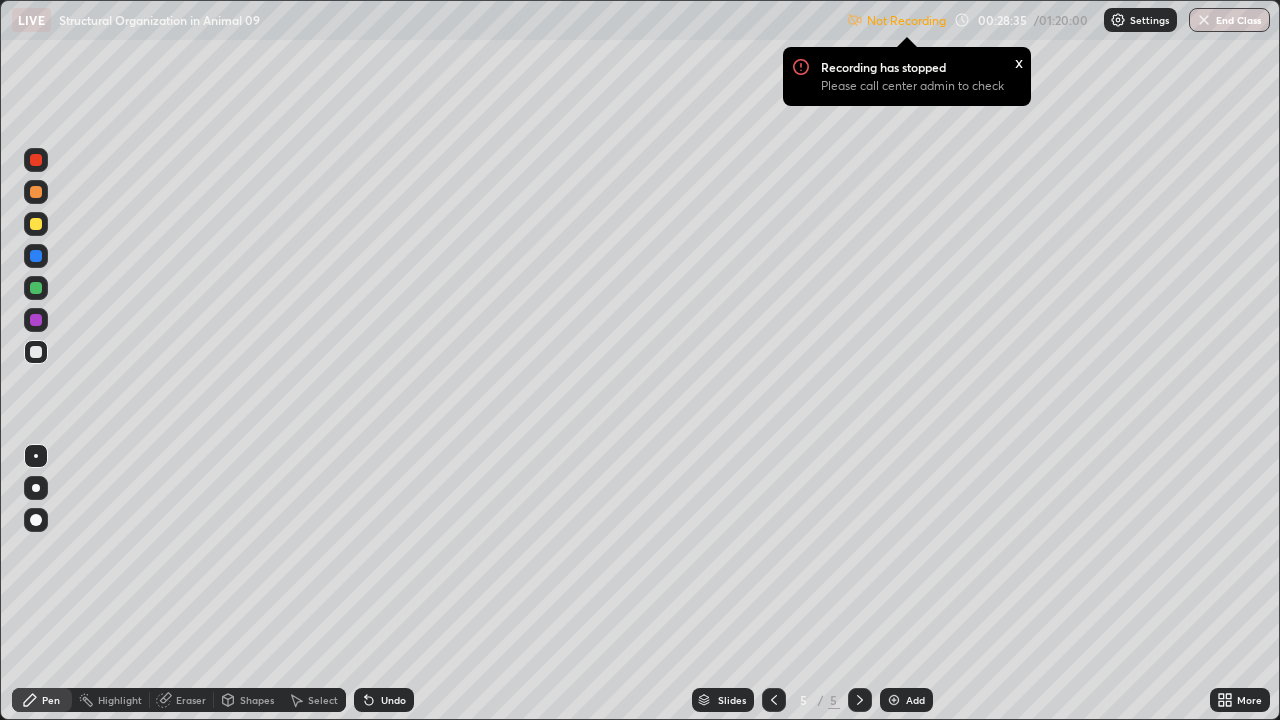 click at bounding box center [36, 160] 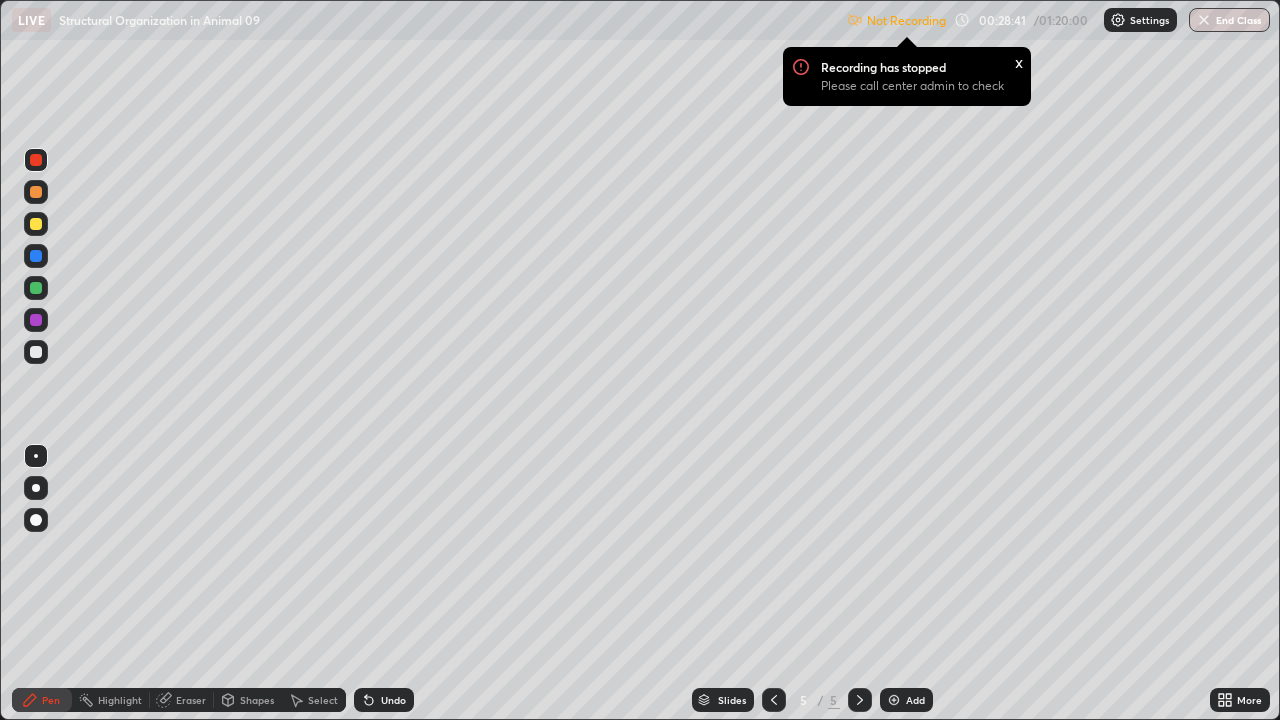 click on "x" at bounding box center [1019, 61] 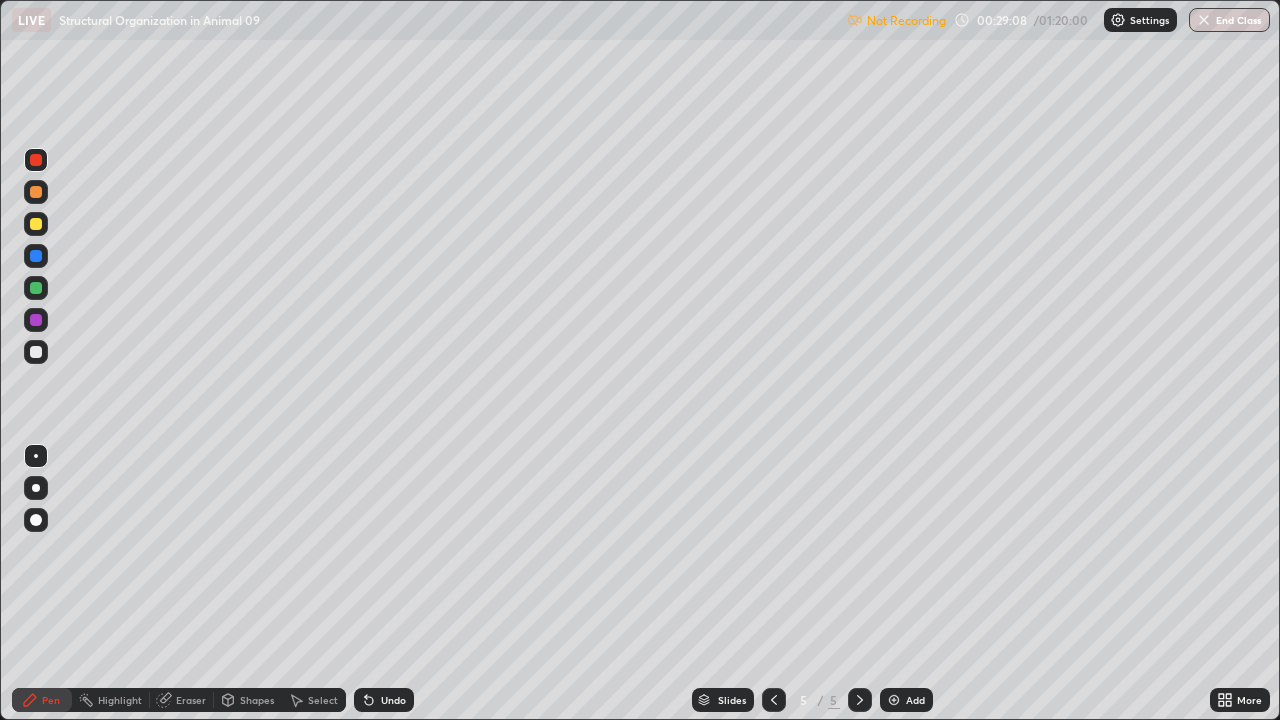 click at bounding box center (36, 256) 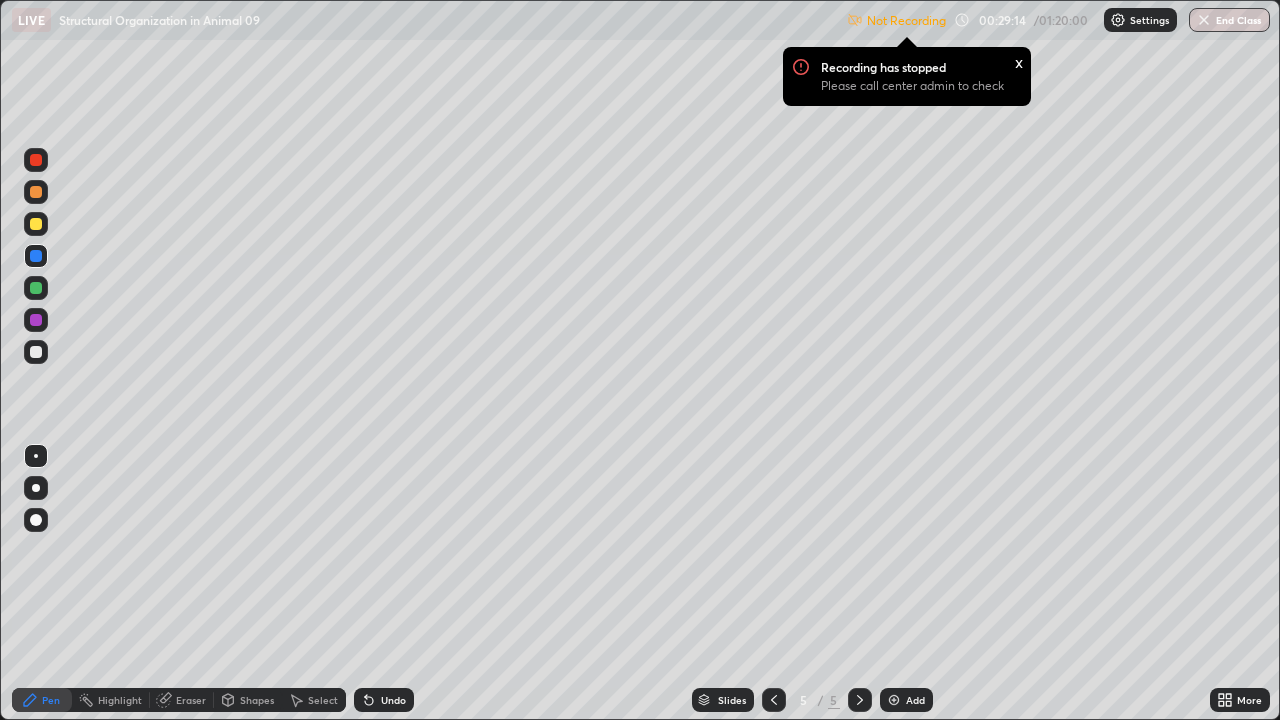 click at bounding box center [36, 352] 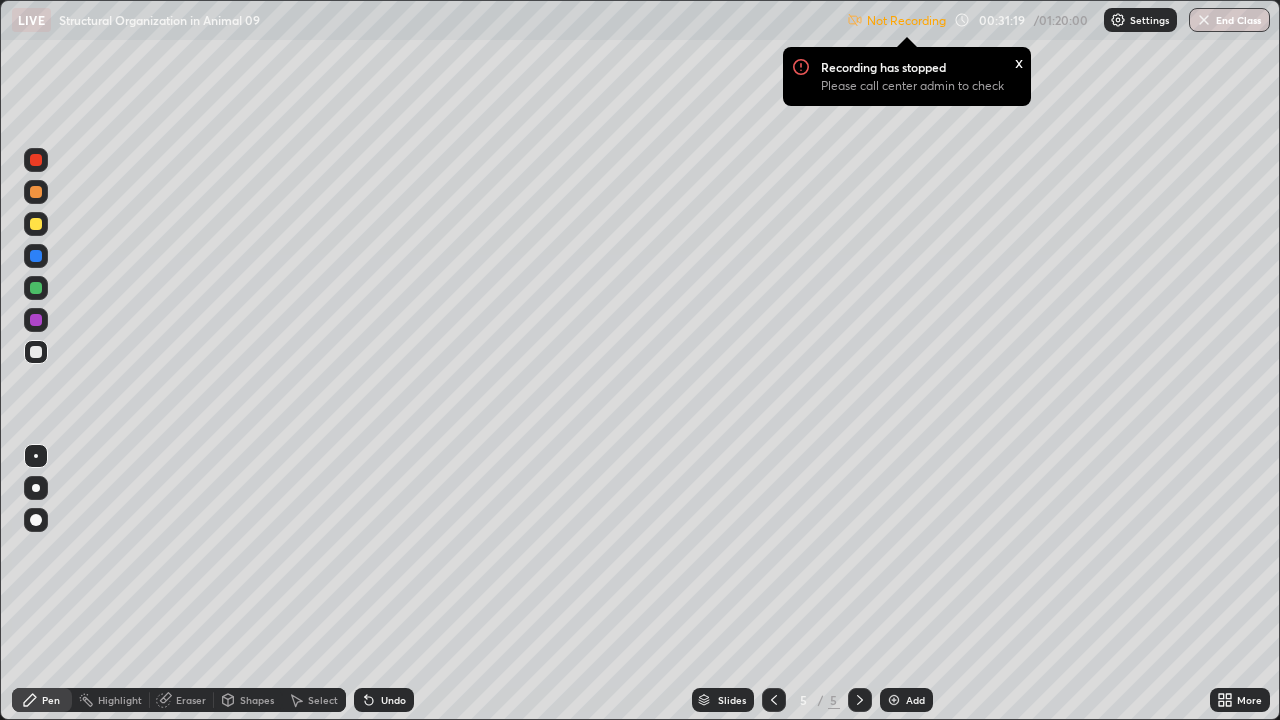 click on "Eraser" at bounding box center (182, 700) 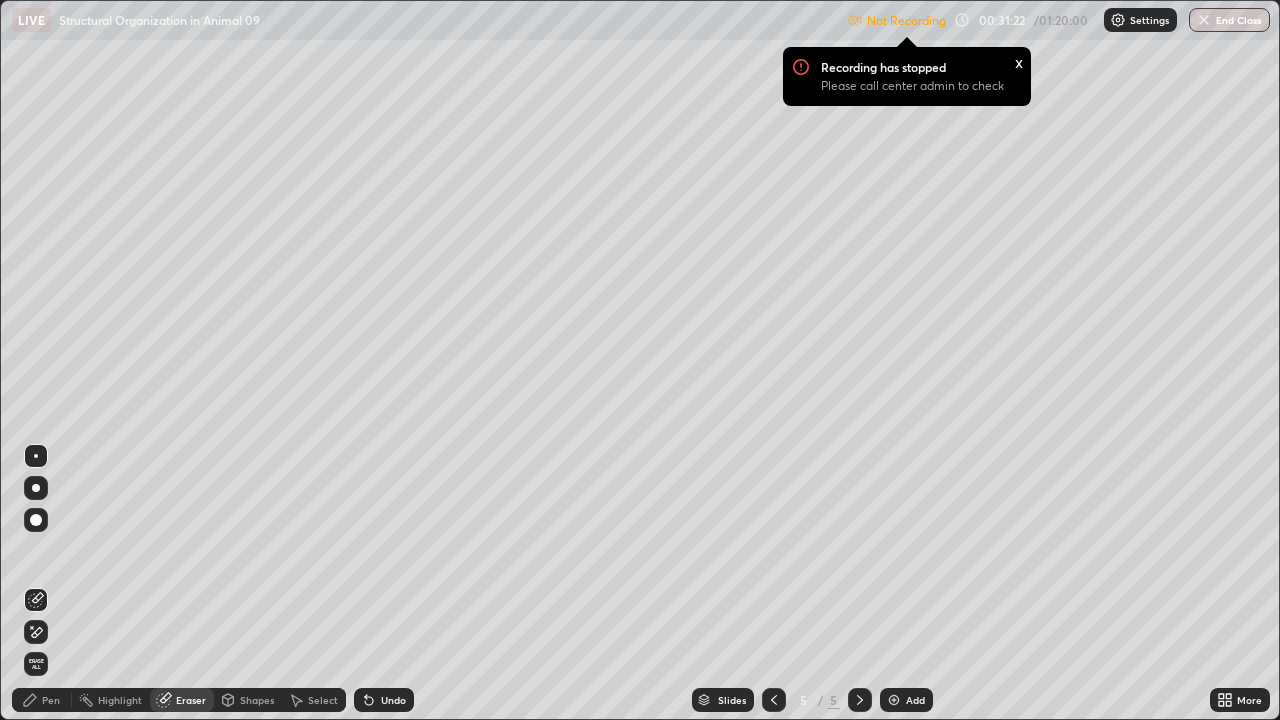 click on "Pen" at bounding box center [51, 700] 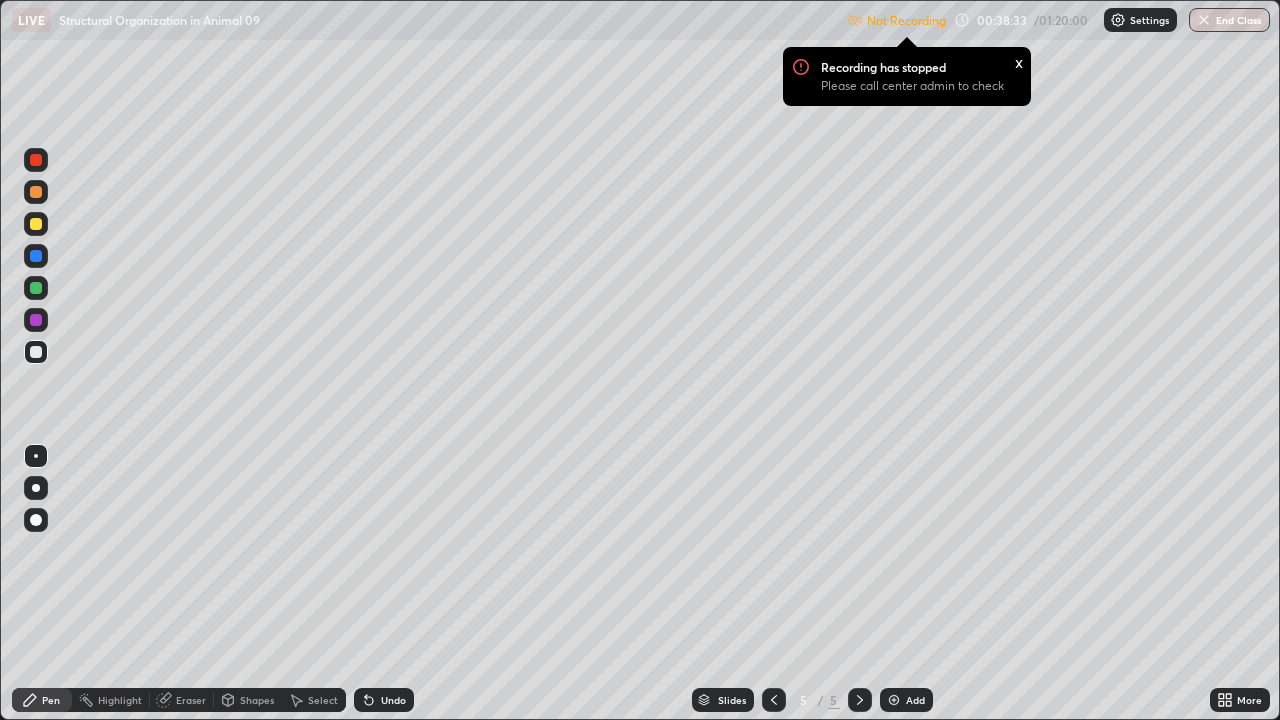 click on "Add" at bounding box center (915, 700) 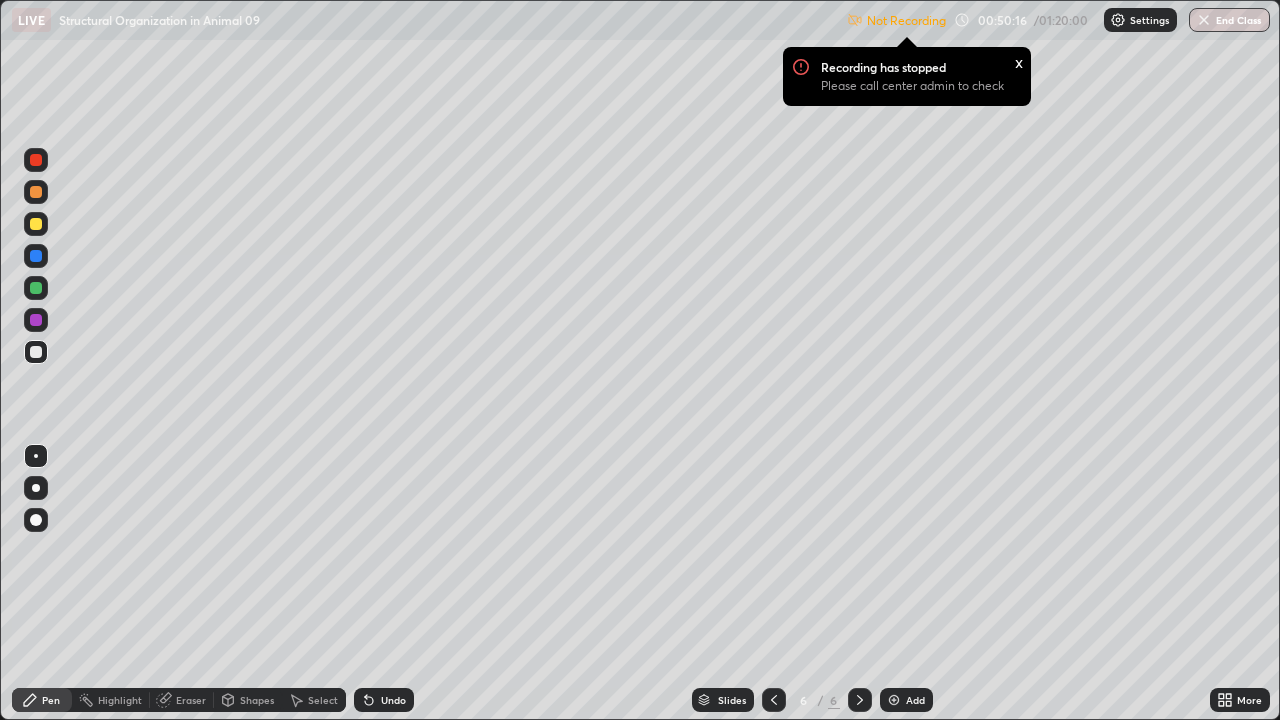 click on "Slides 6 / 6 Add" at bounding box center (812, 700) 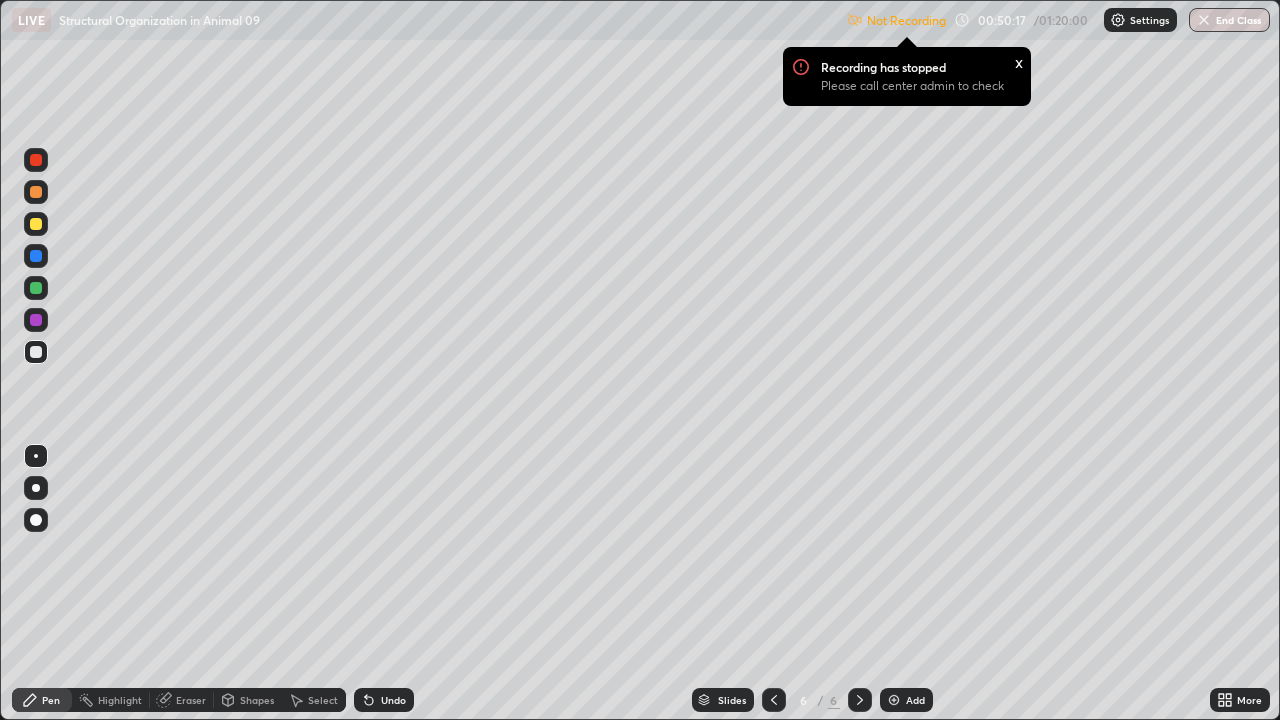 click on "Add" at bounding box center (906, 700) 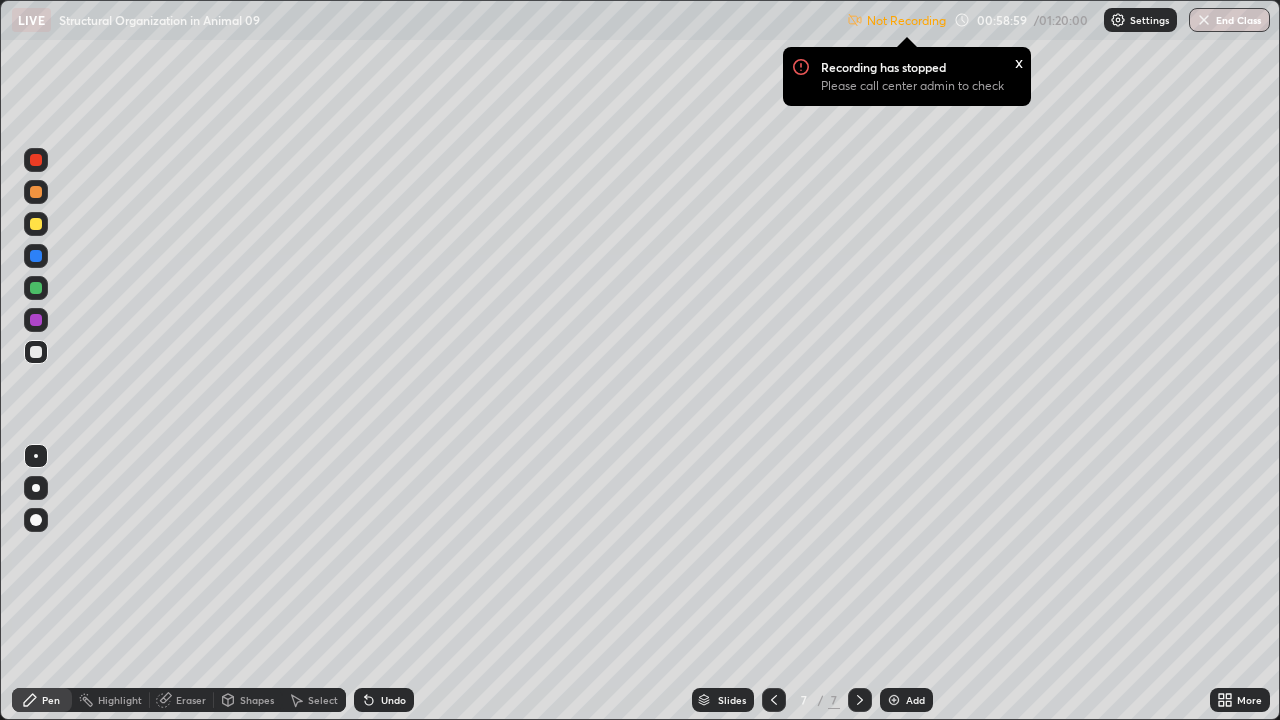 click on "End Class" at bounding box center (1229, 20) 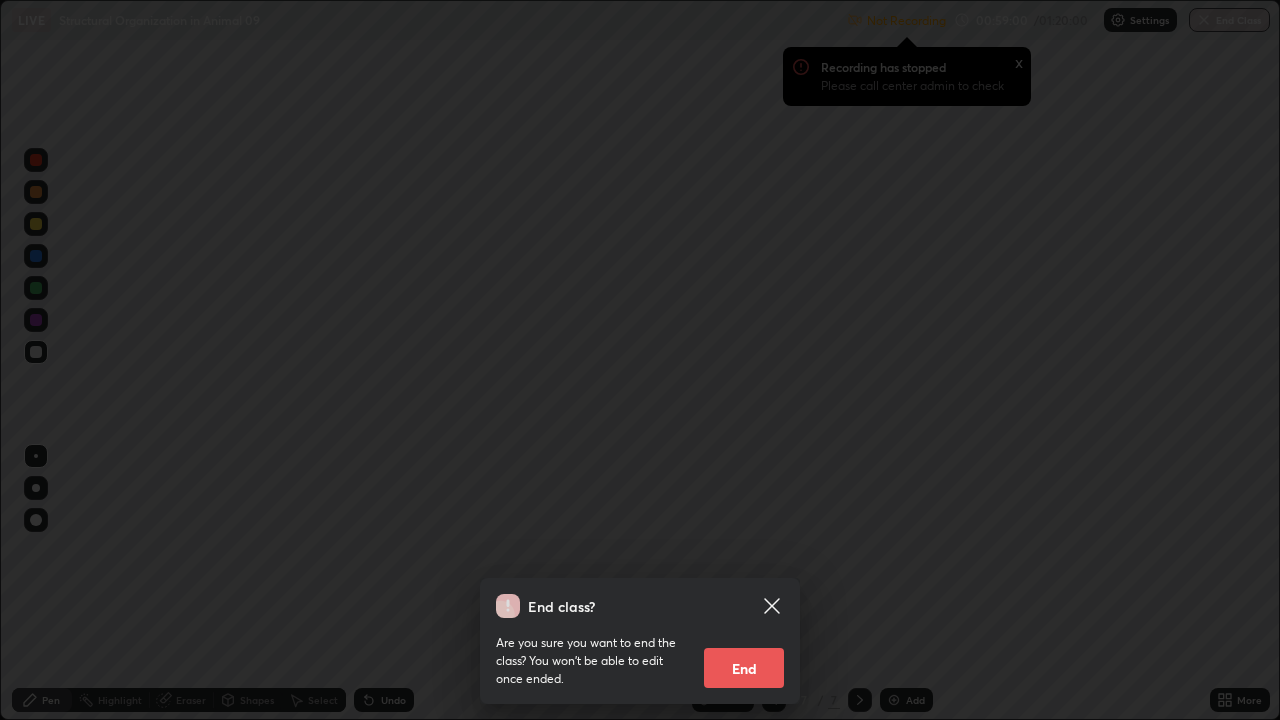 click on "End" at bounding box center [744, 668] 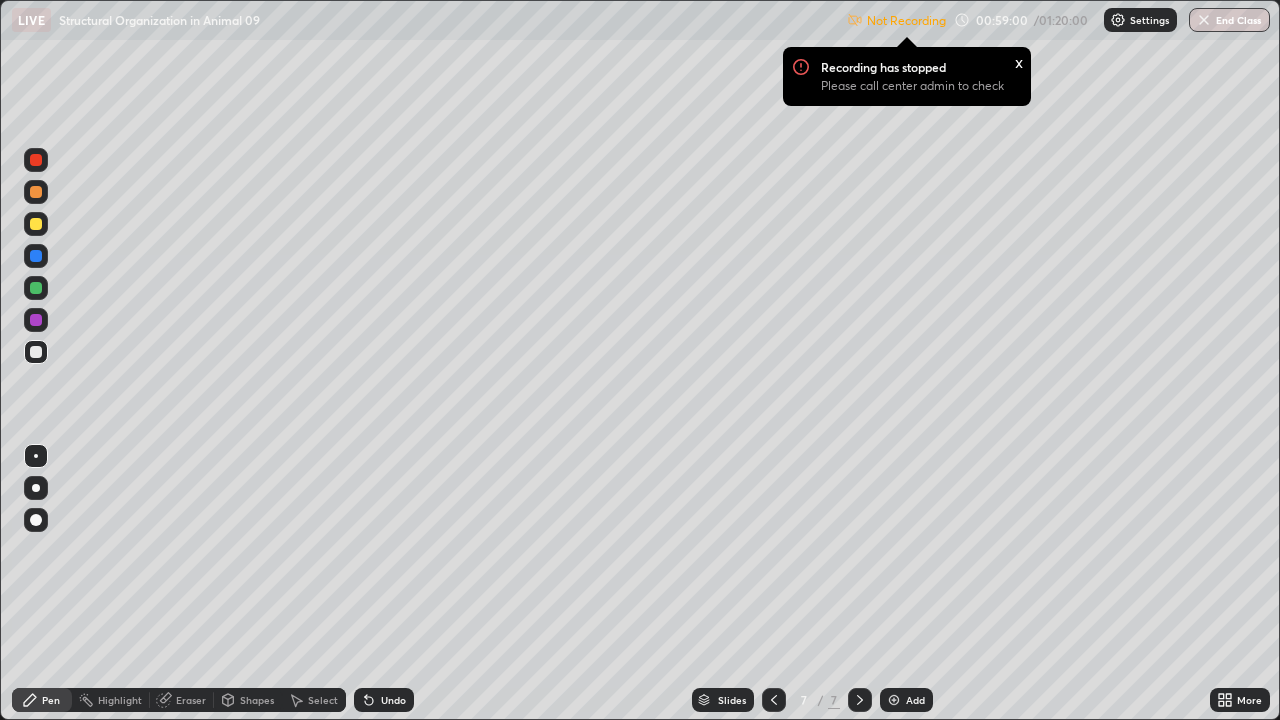 click on "End class? Are you sure you want to end the class? You won’t be able to edit once ended. End" at bounding box center (640, 360) 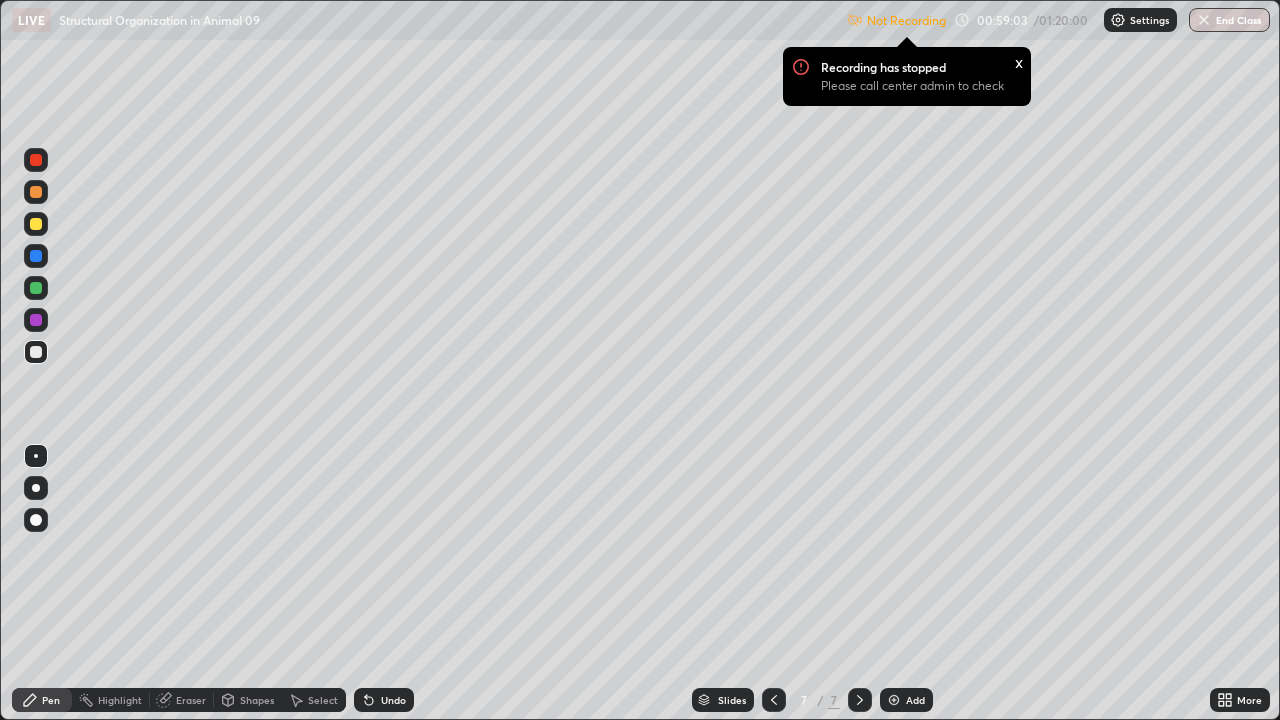 click on "x" at bounding box center [1019, 61] 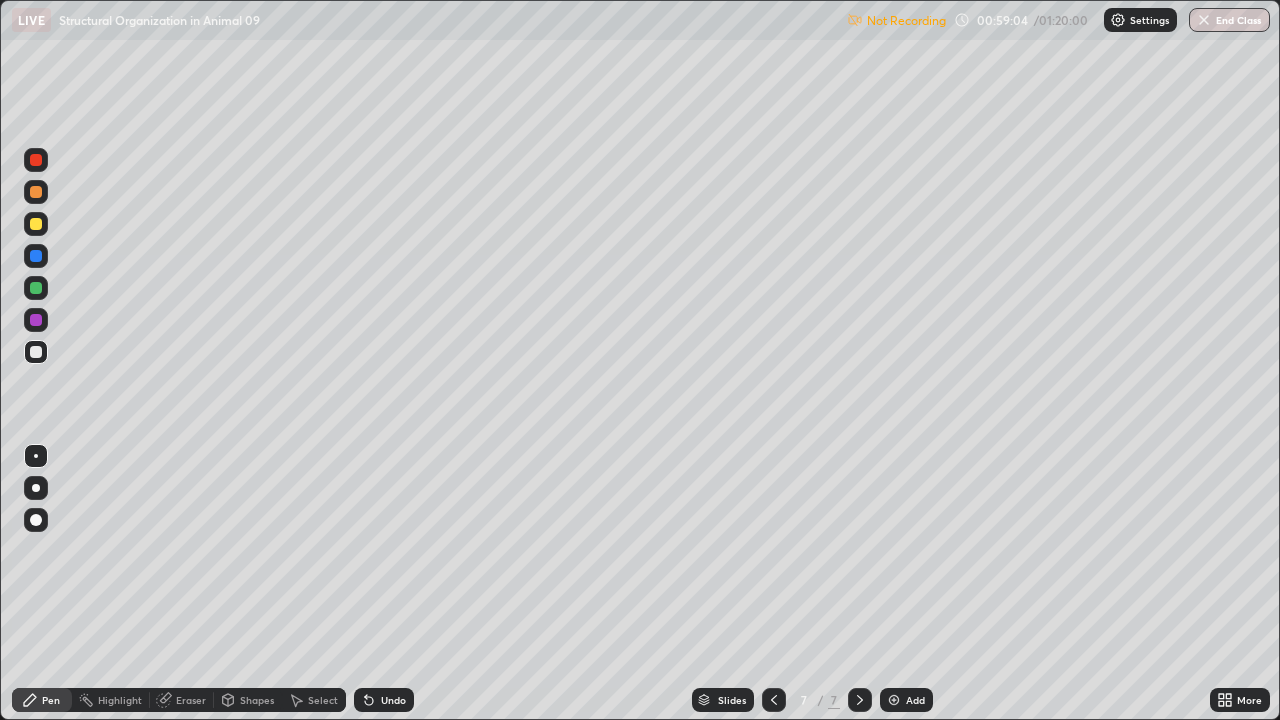 click on "End Class" at bounding box center (1229, 20) 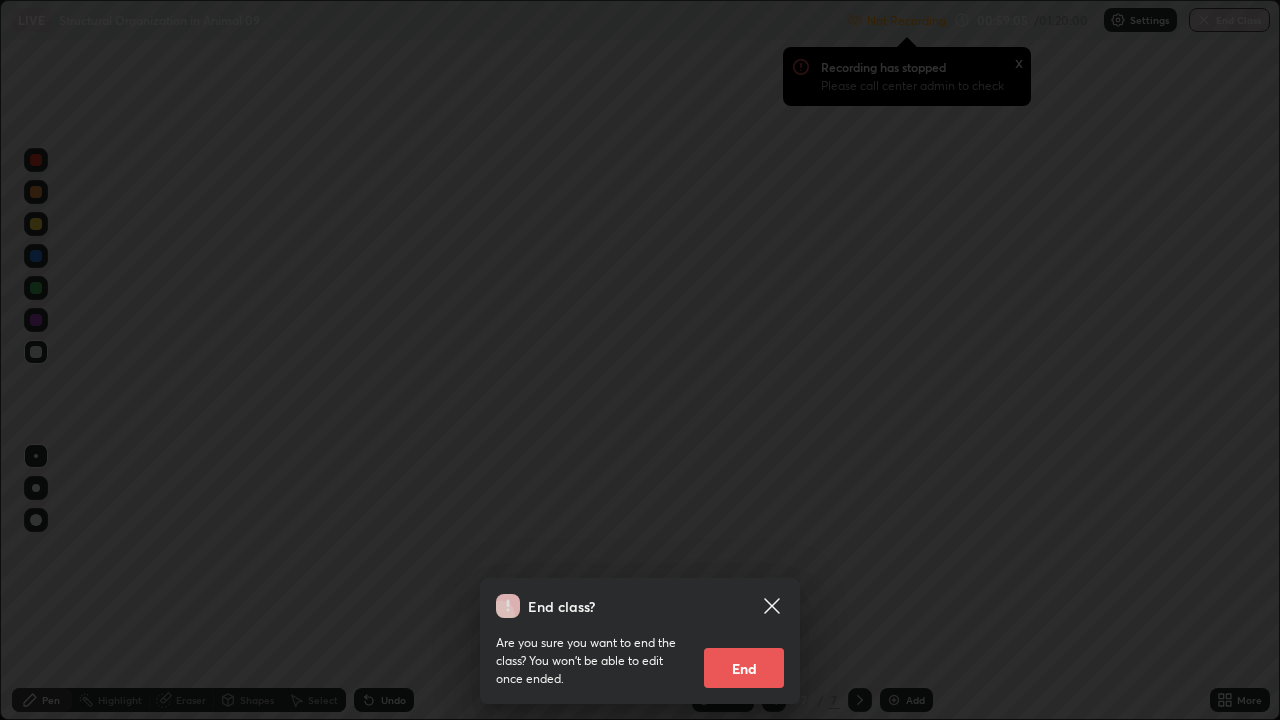 click on "End" at bounding box center (744, 668) 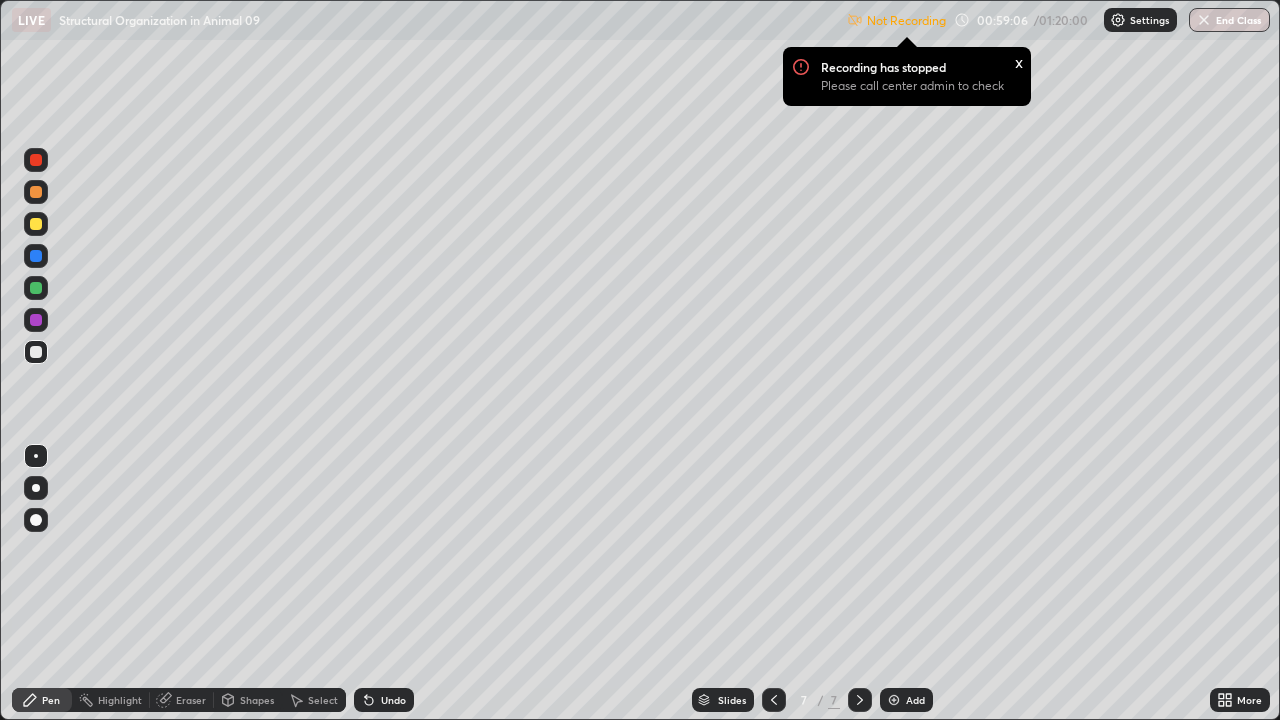 click on "x" at bounding box center [1019, 61] 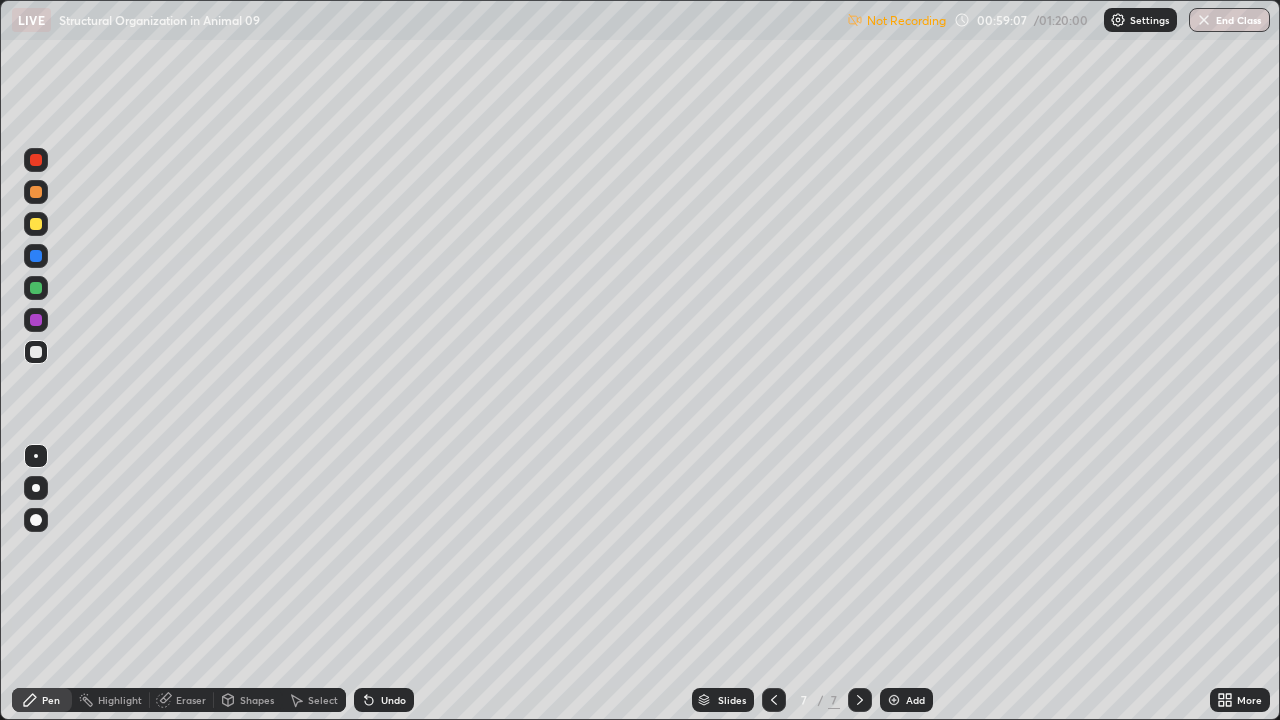 click on "End Class" at bounding box center (1229, 20) 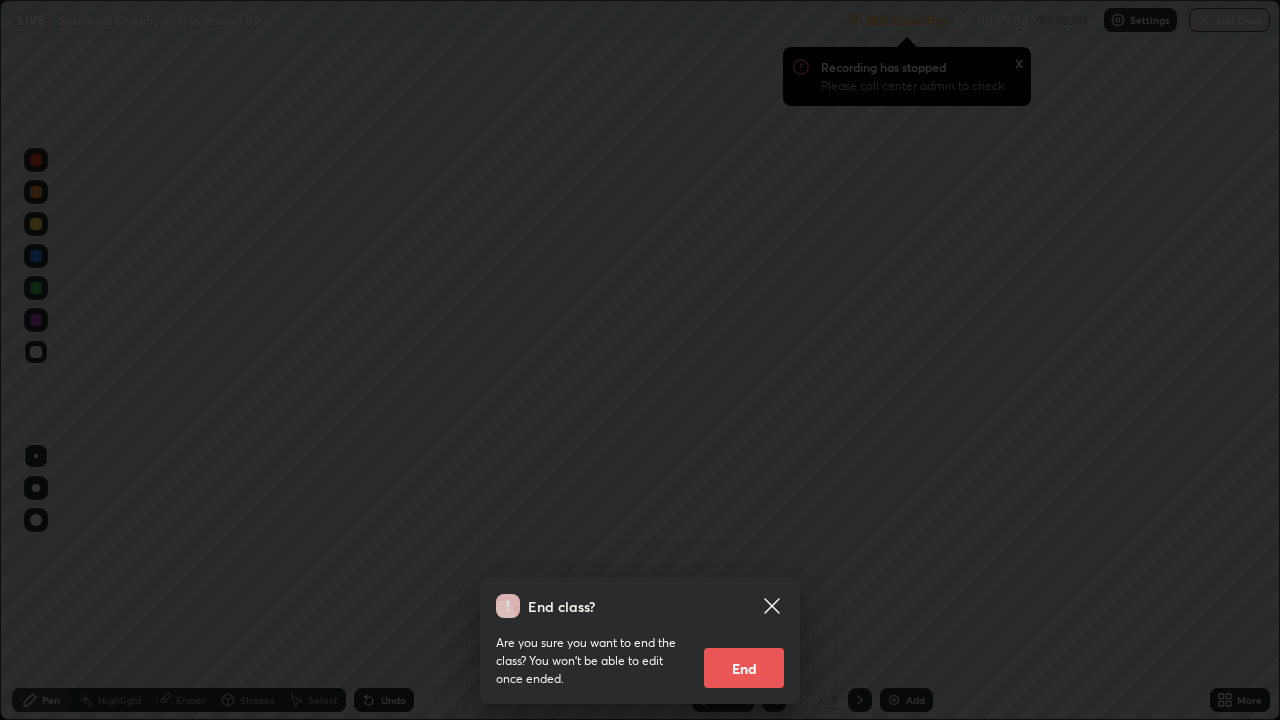 click on "End" at bounding box center [744, 668] 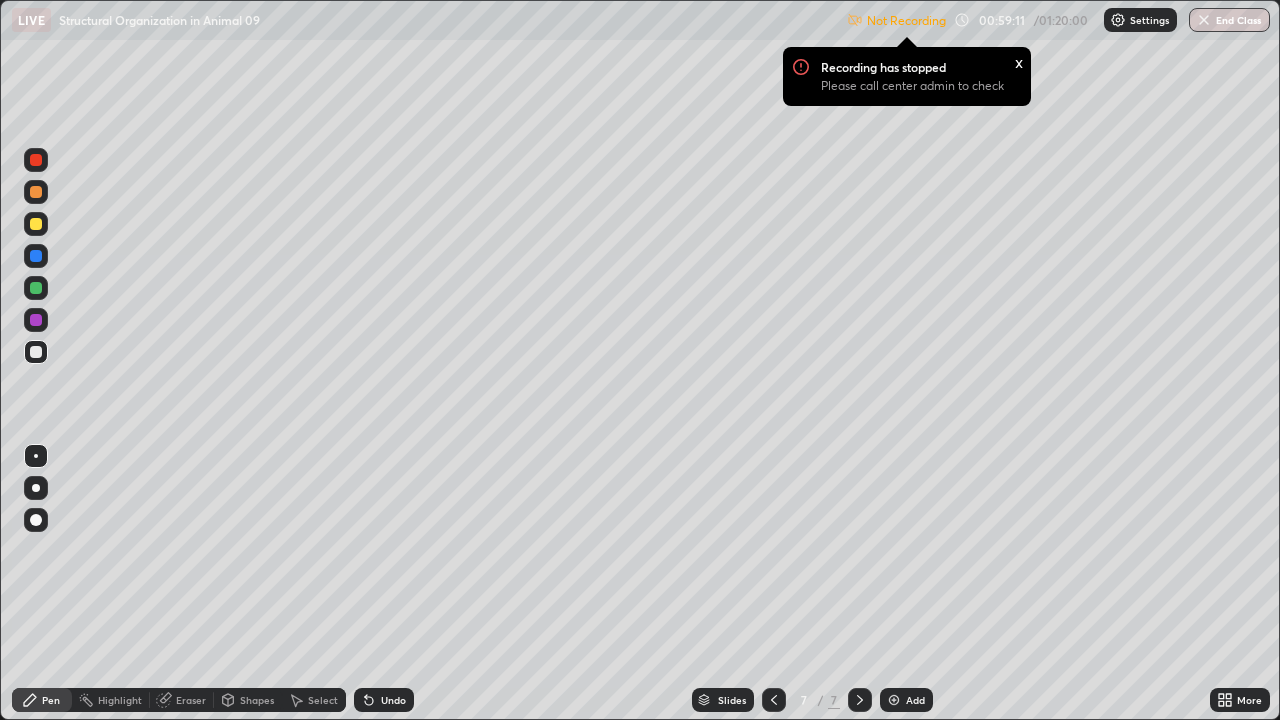 click on "x" at bounding box center (1019, 61) 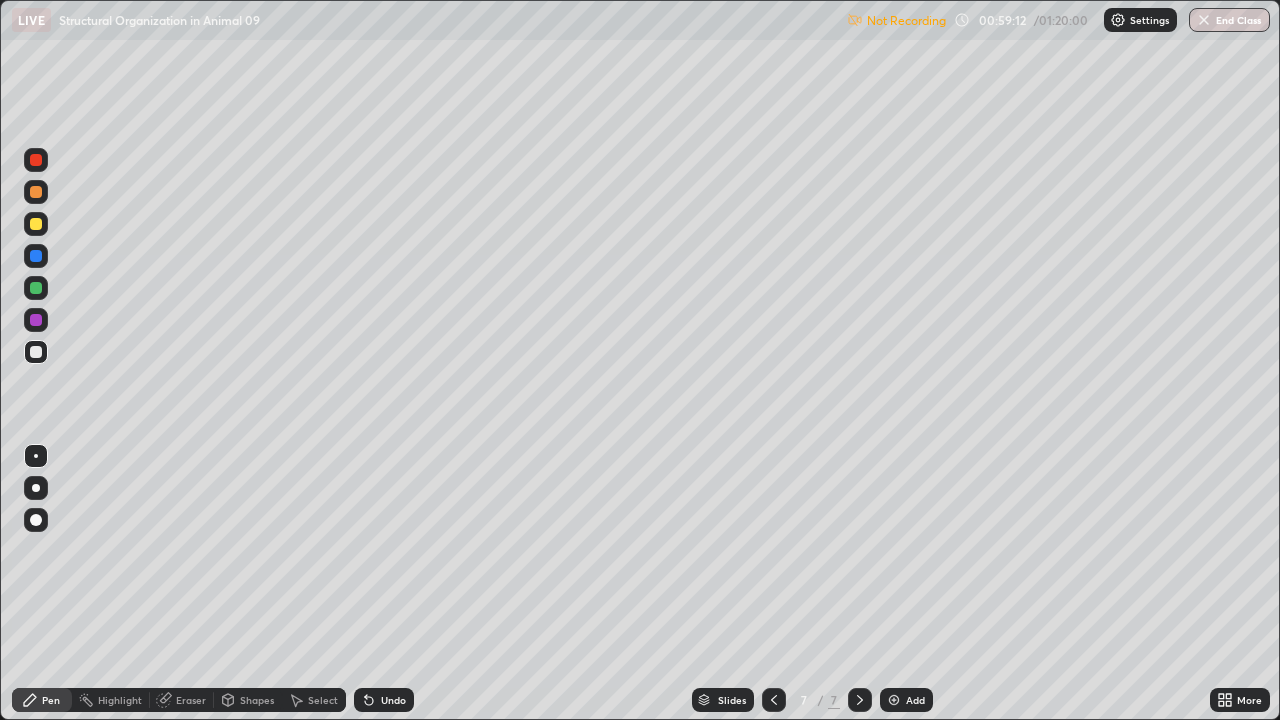 click on "End Class" at bounding box center [1229, 20] 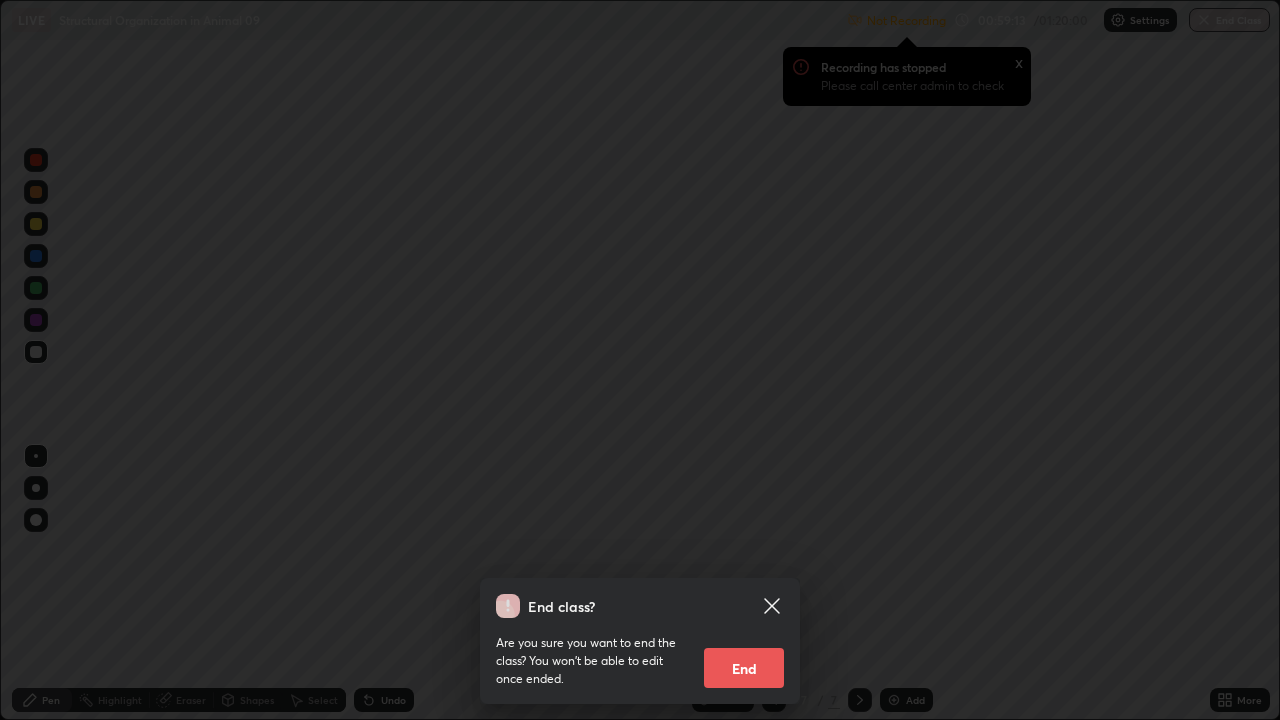 click on "End" at bounding box center (744, 668) 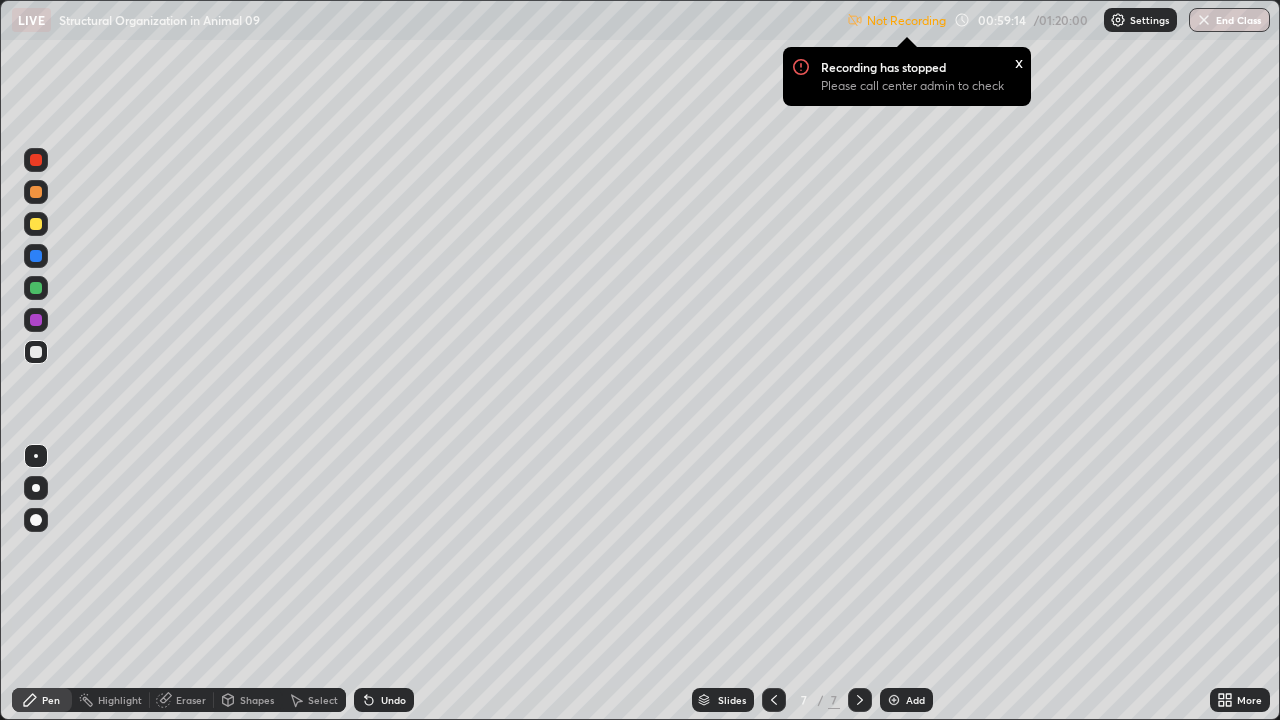 click at bounding box center (774, 700) 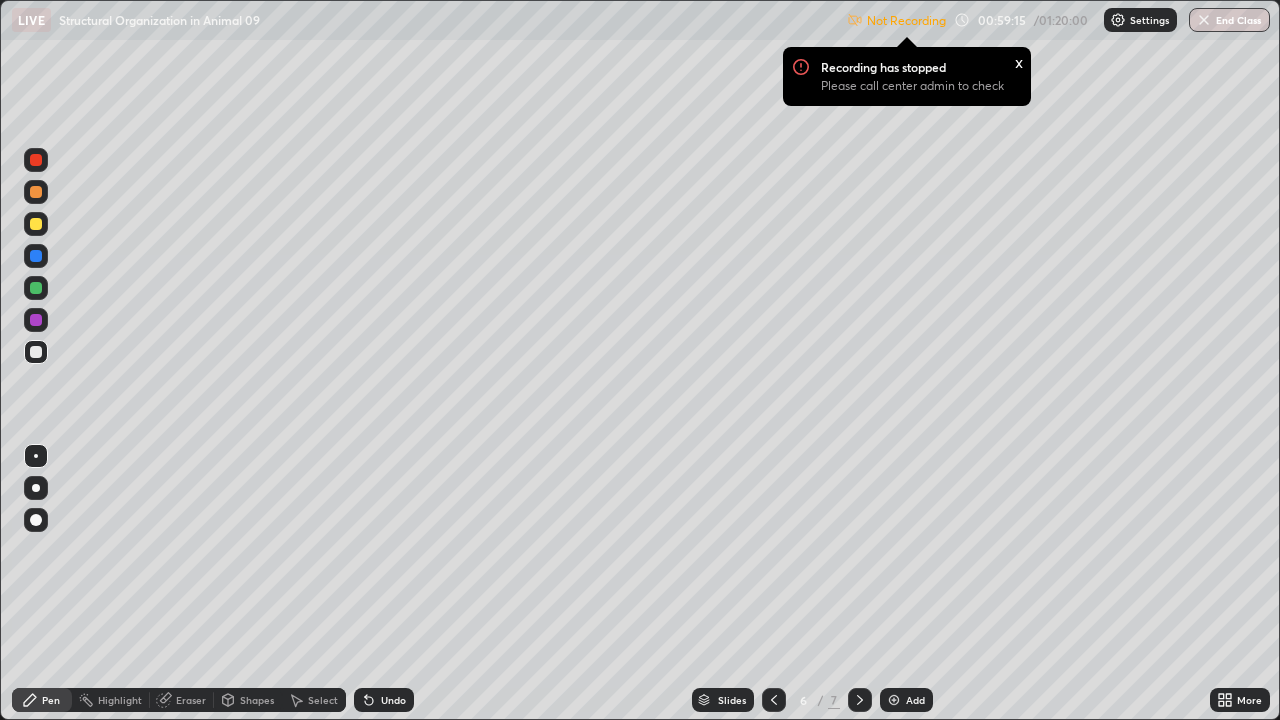 click on "6" at bounding box center [804, 700] 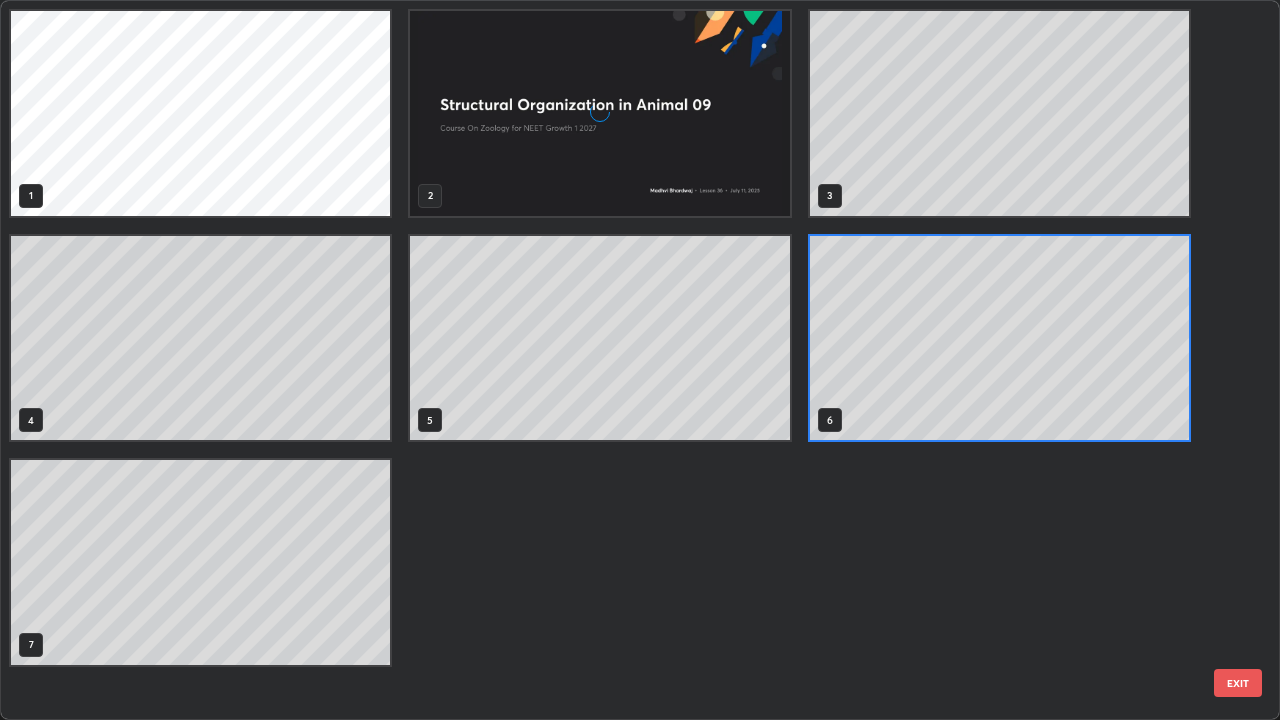 scroll, scrollTop: 7, scrollLeft: 11, axis: both 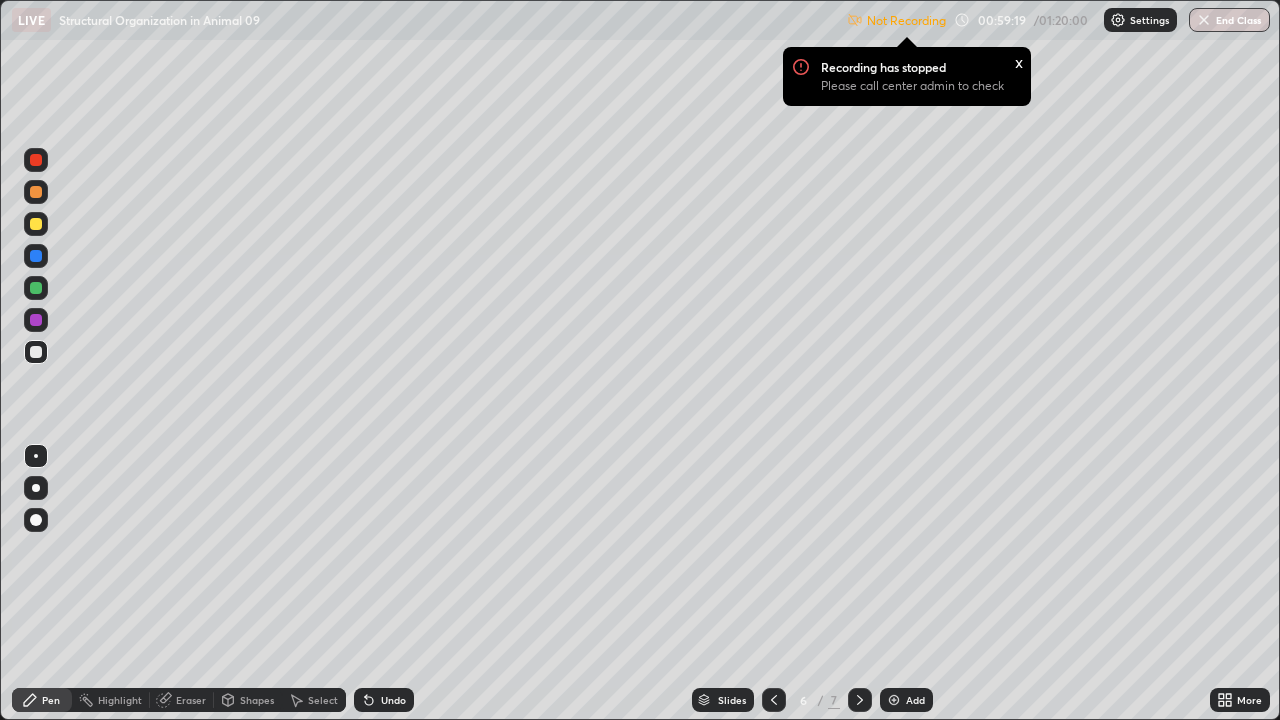 click on "End Class" at bounding box center (1229, 20) 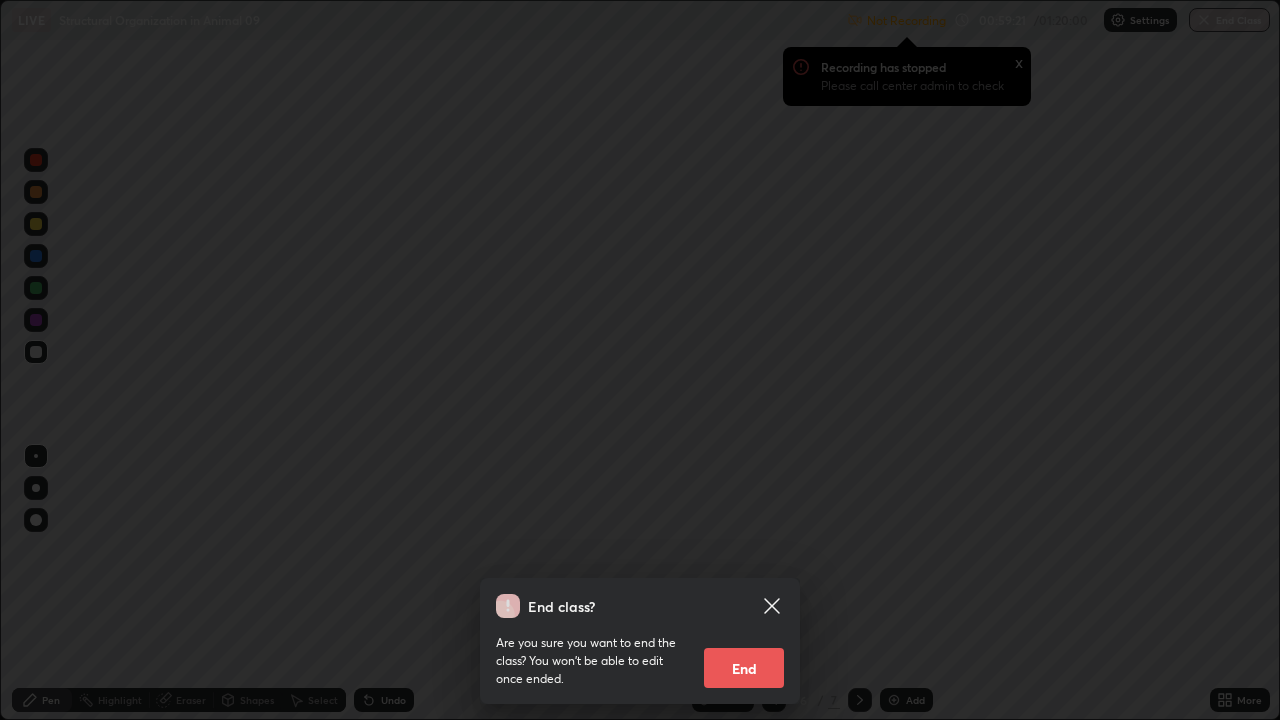 click on "End class? Are you sure you want to end the class? You won’t be able to edit once ended. End" at bounding box center (640, 360) 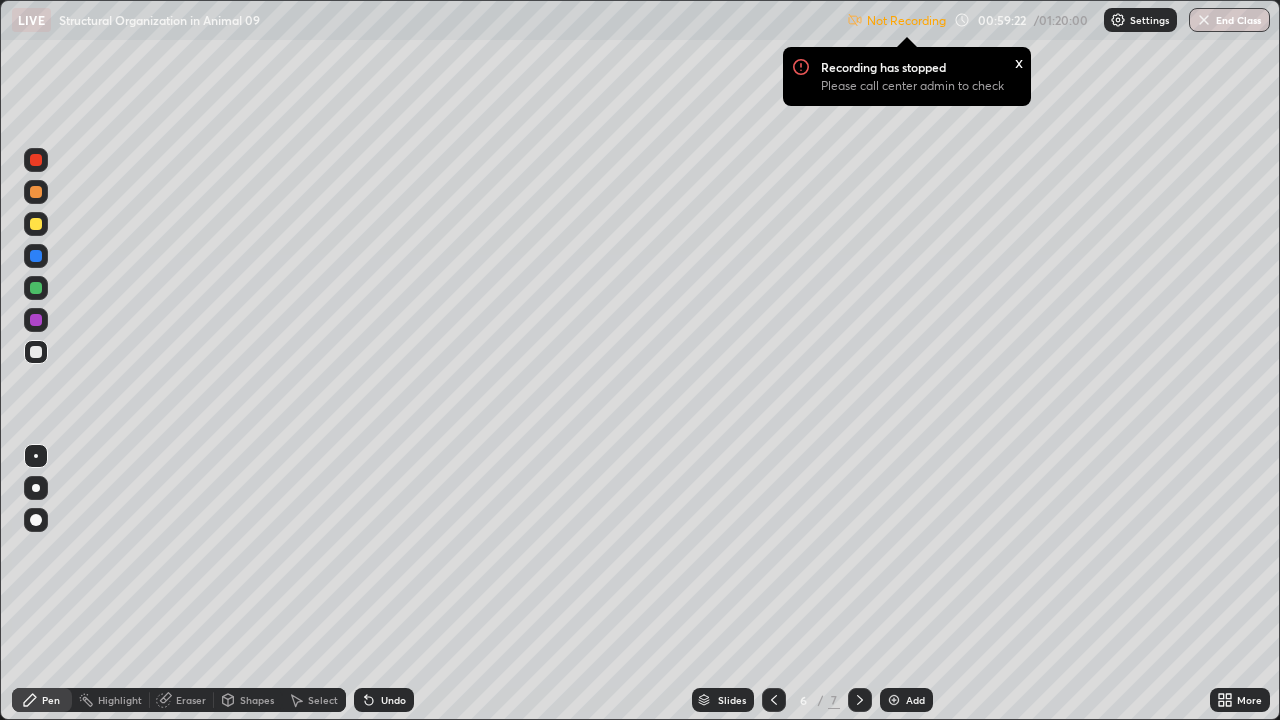 click on "Settings" at bounding box center (1149, 20) 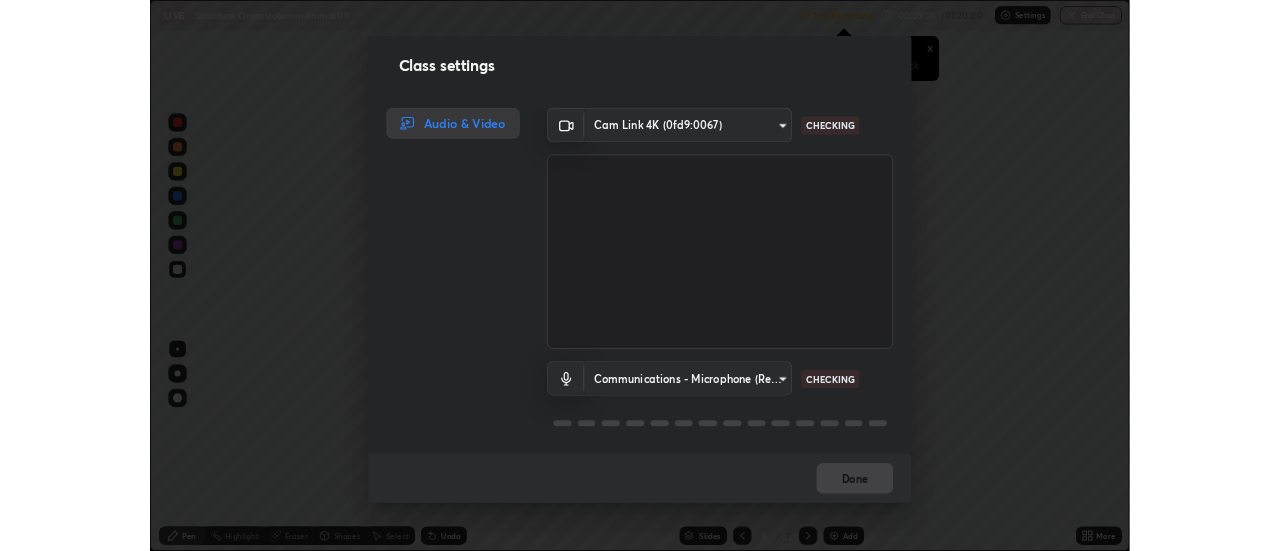 scroll, scrollTop: 2, scrollLeft: 0, axis: vertical 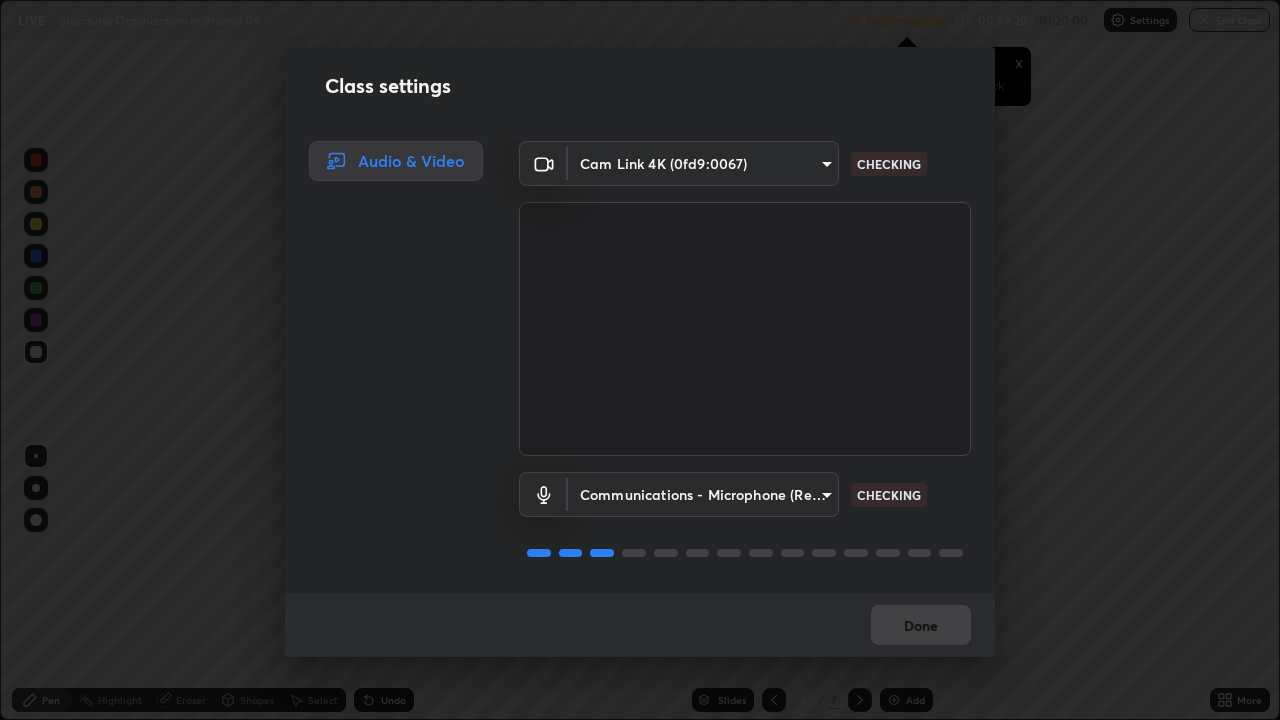 click at bounding box center (745, 329) 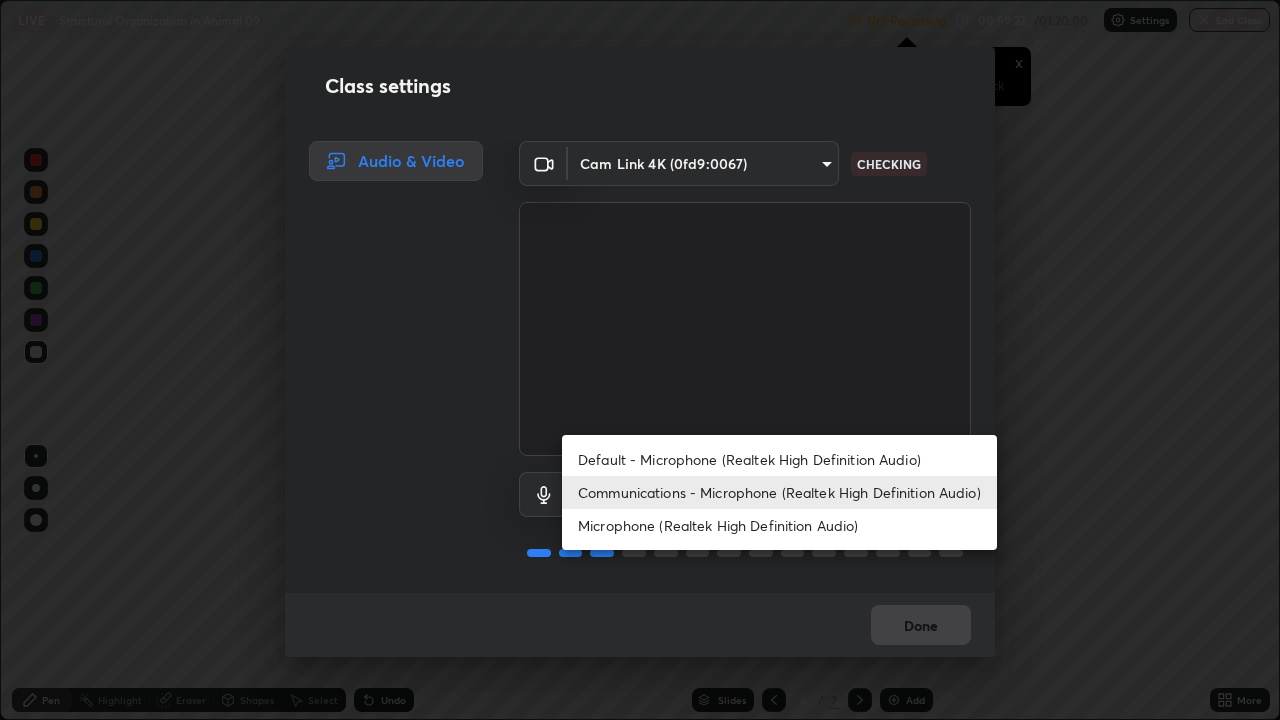 click on "Microphone (Realtek High Definition Audio)" at bounding box center (779, 525) 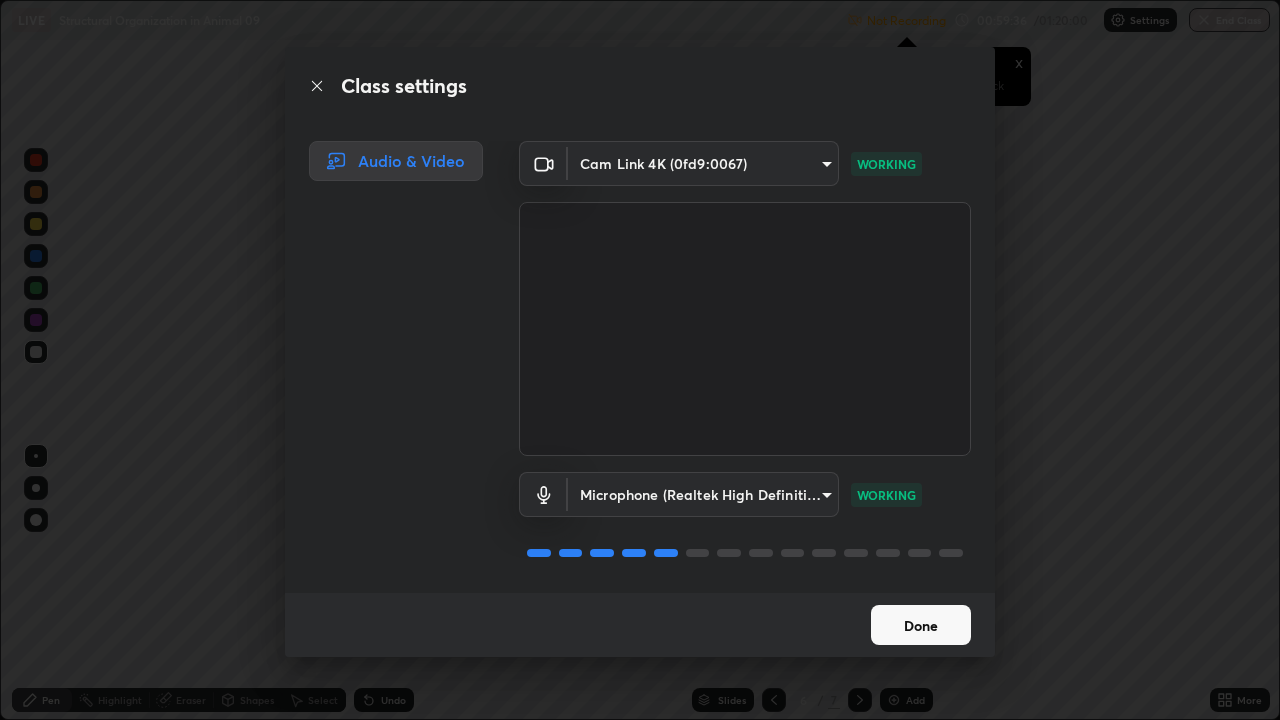click on "Done" at bounding box center (921, 625) 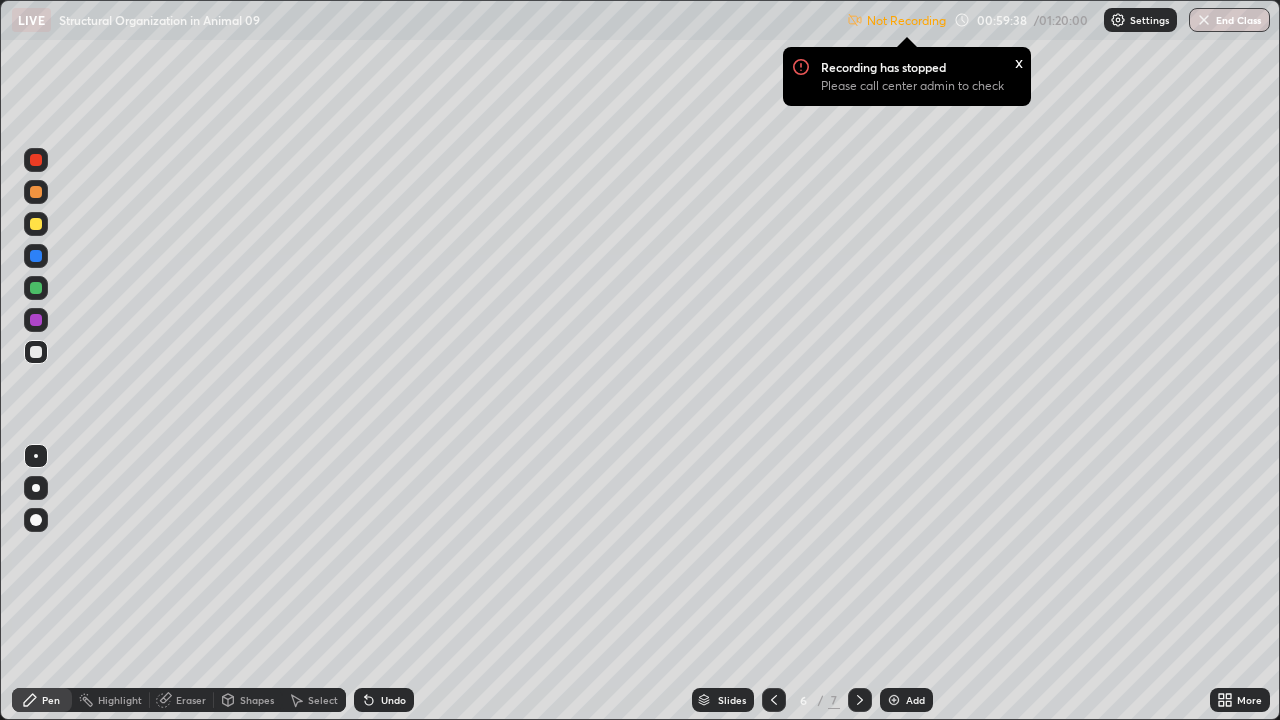 click on "End Class" at bounding box center (1229, 20) 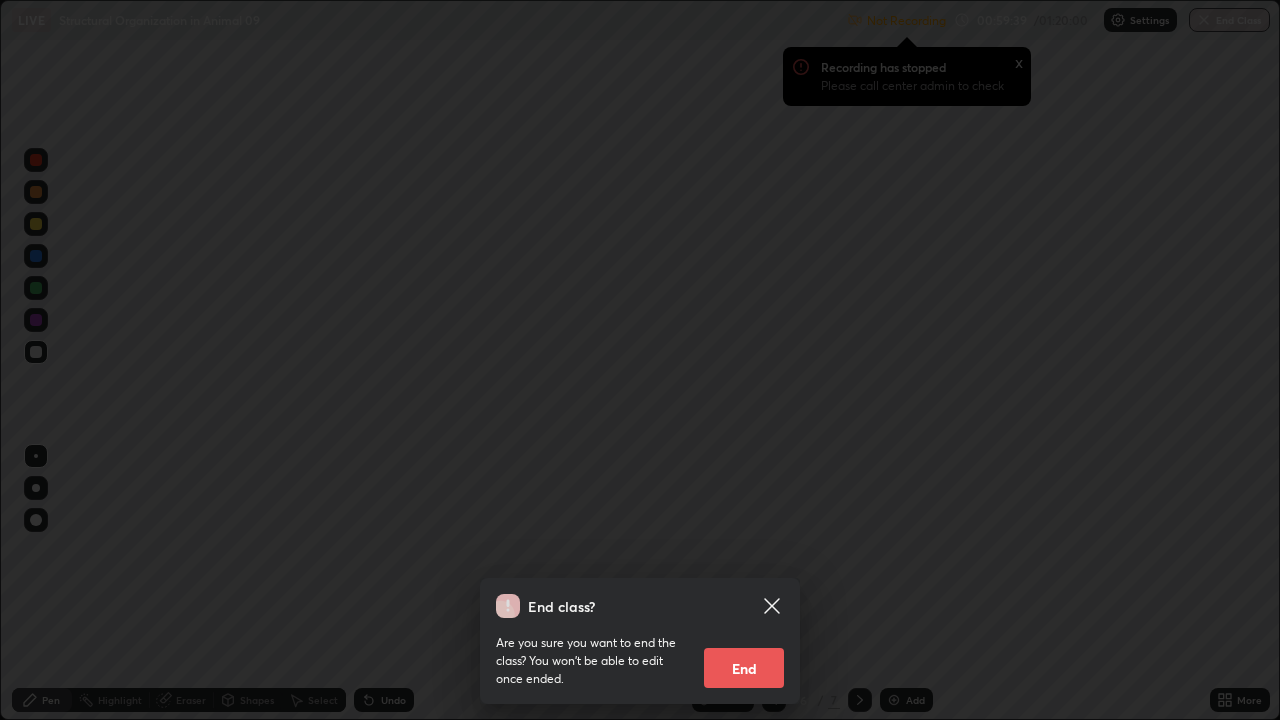 click on "End" at bounding box center (744, 668) 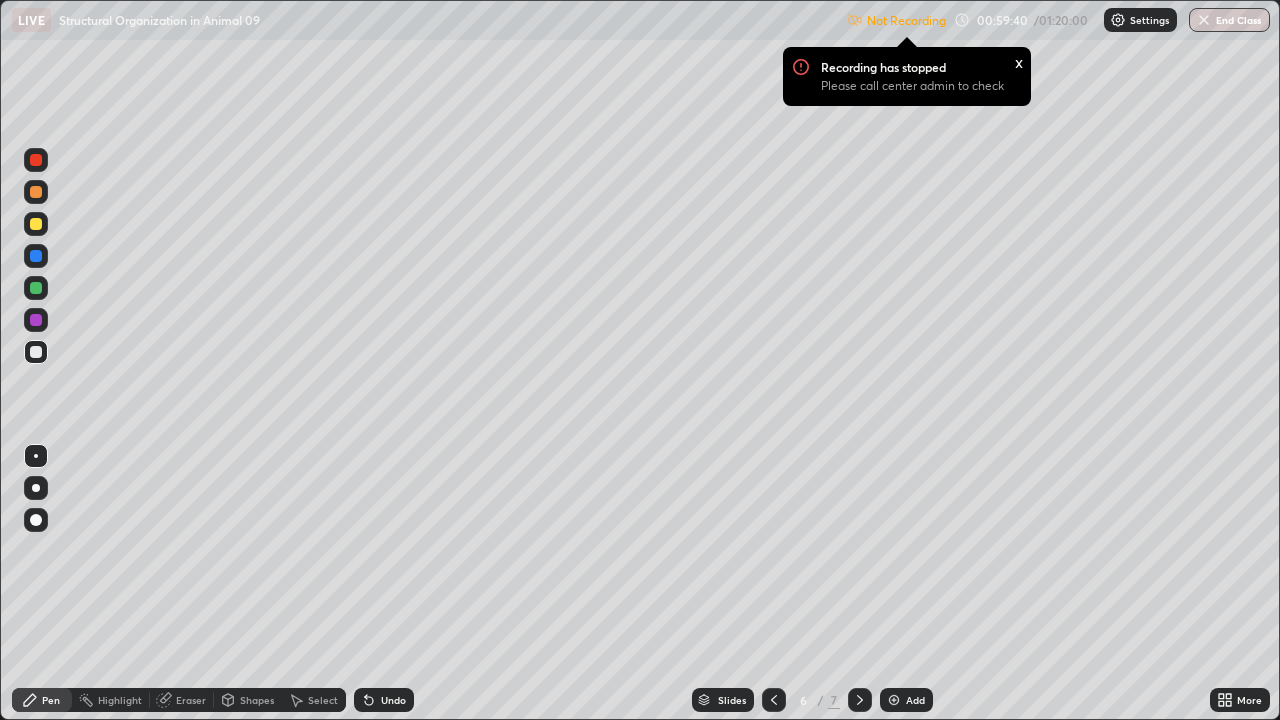click on "x" at bounding box center [1019, 61] 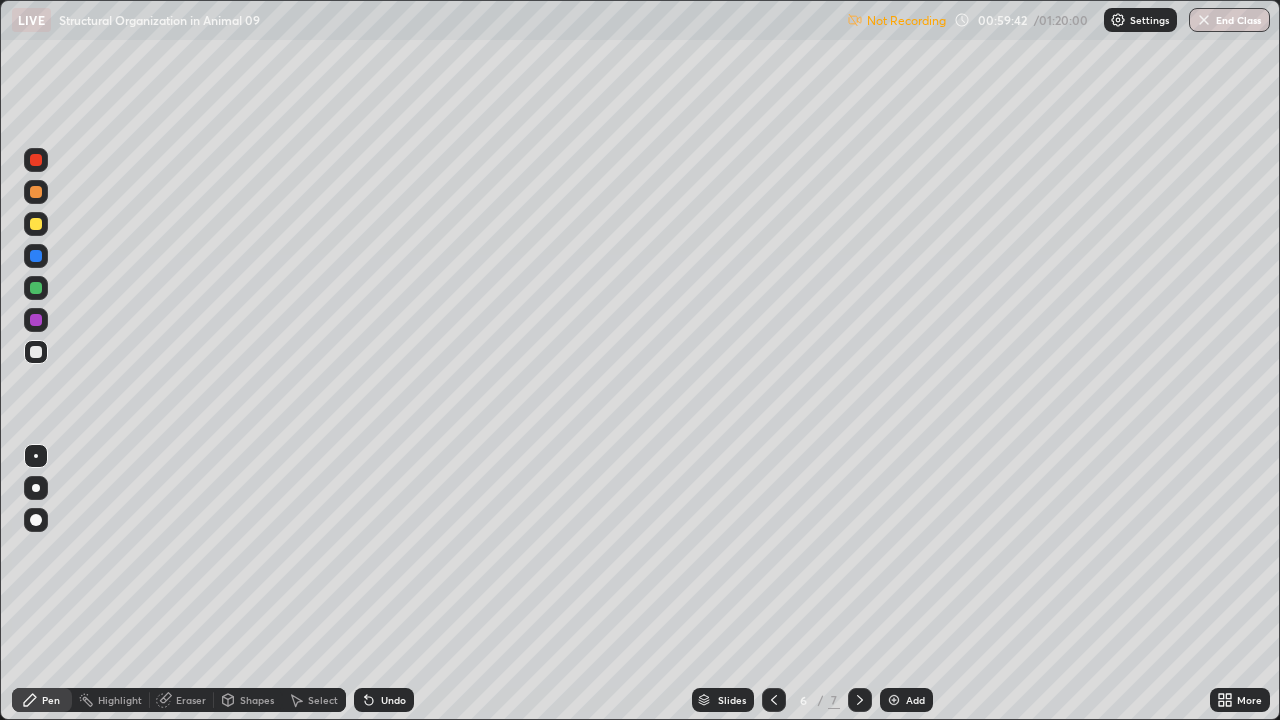 click on "End Class" at bounding box center (1229, 20) 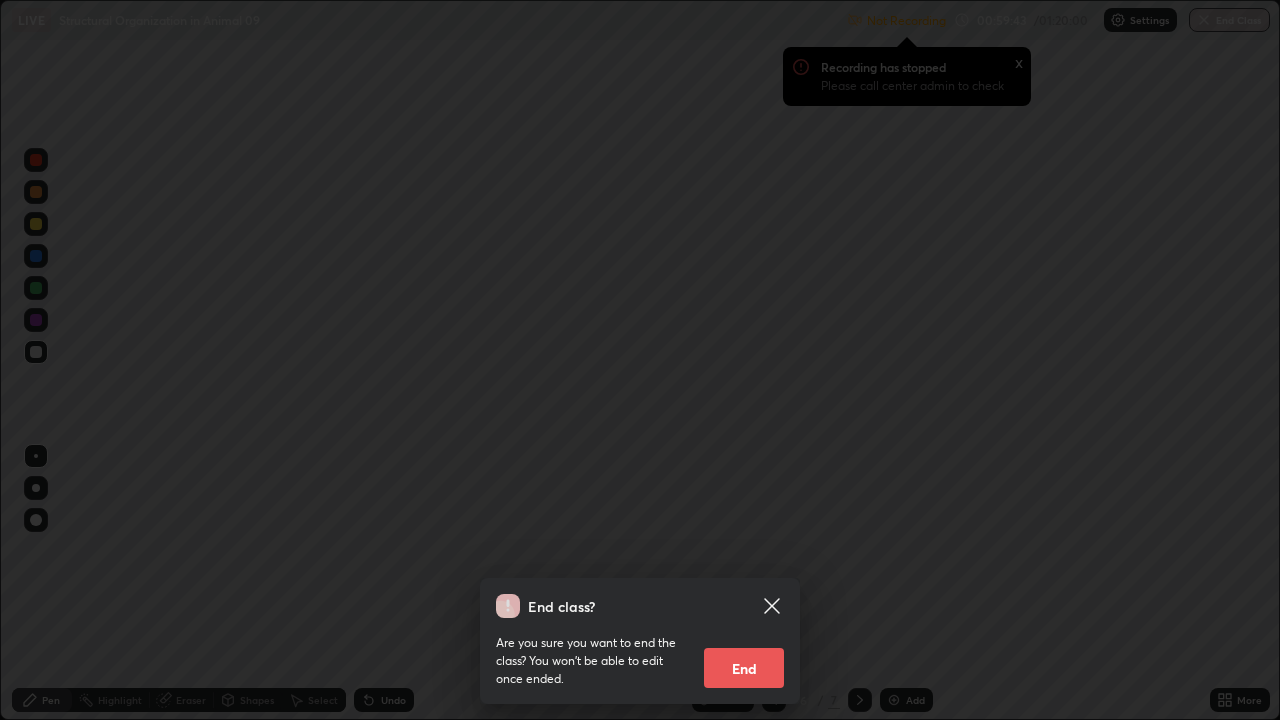 click on "End" at bounding box center [744, 668] 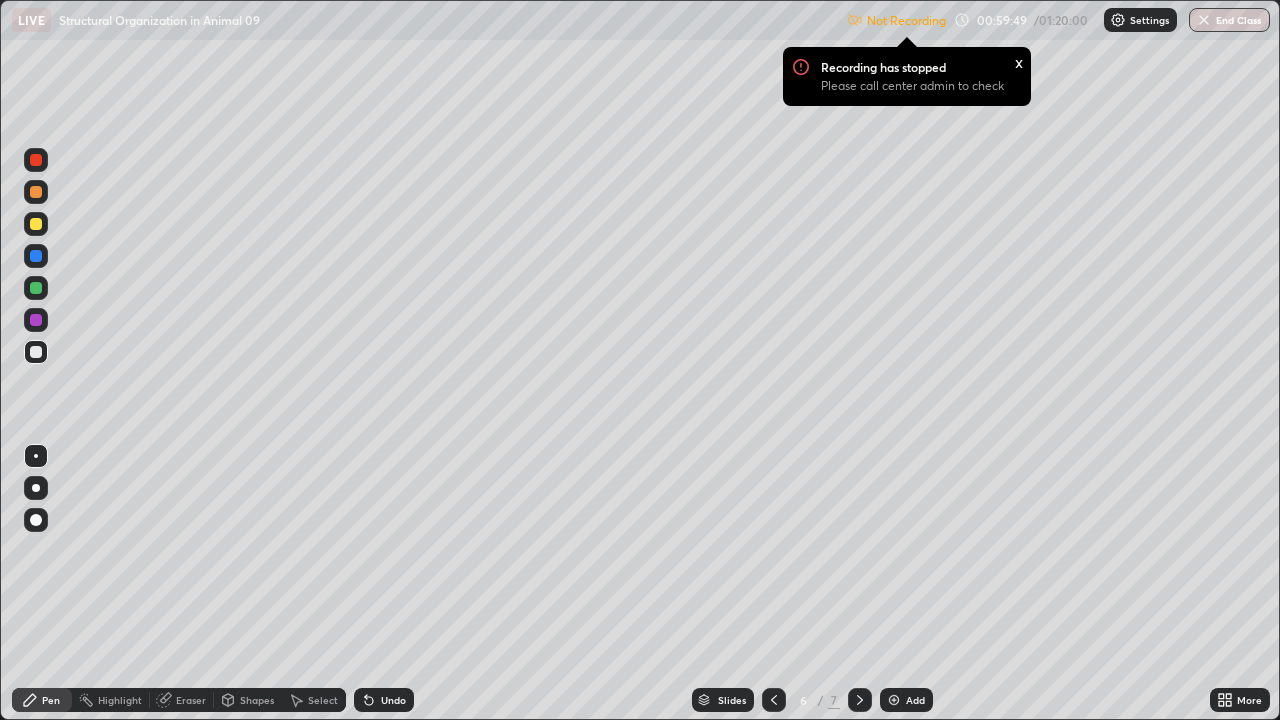 click on "End Class" at bounding box center [1229, 20] 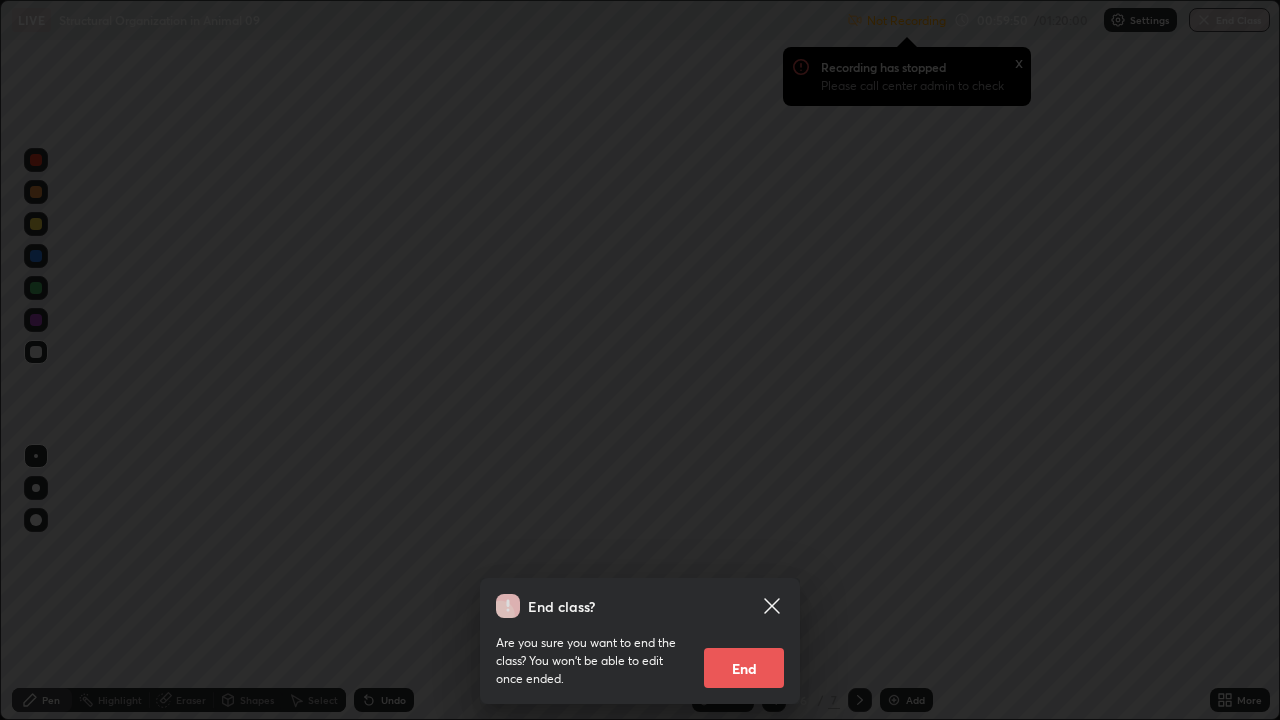 click on "End" at bounding box center [744, 668] 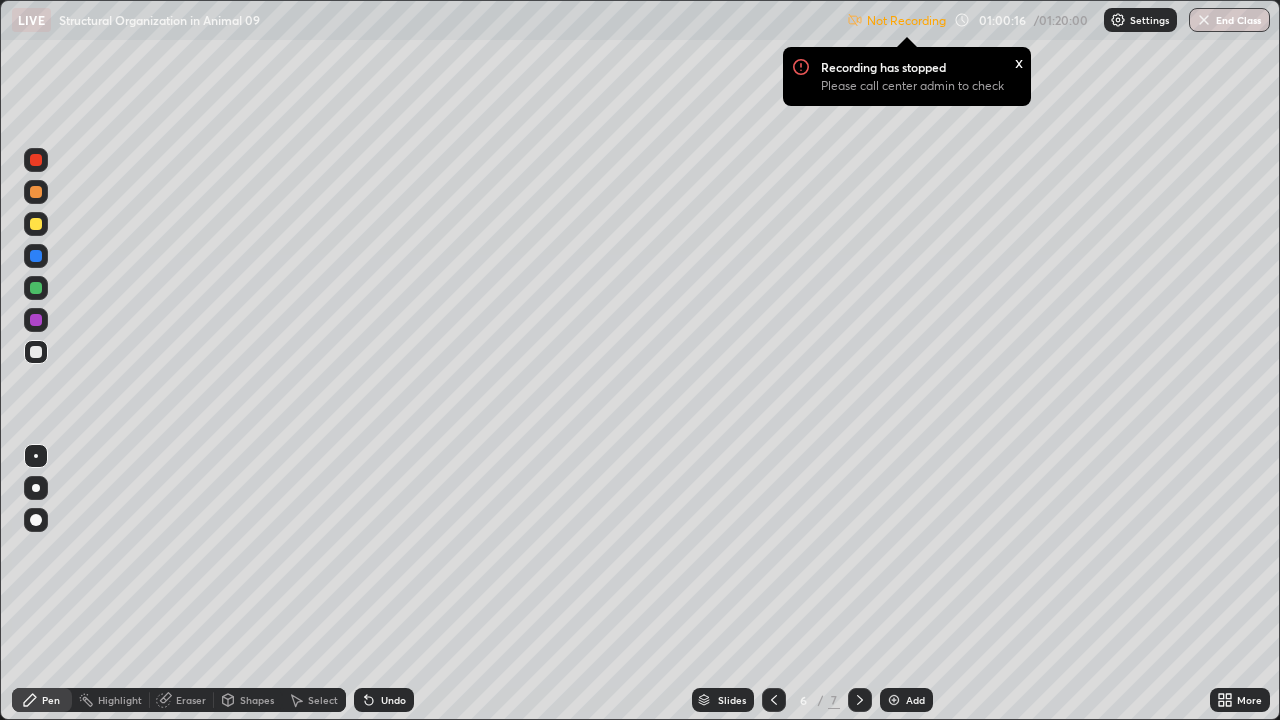 click on "End Class" at bounding box center [1229, 20] 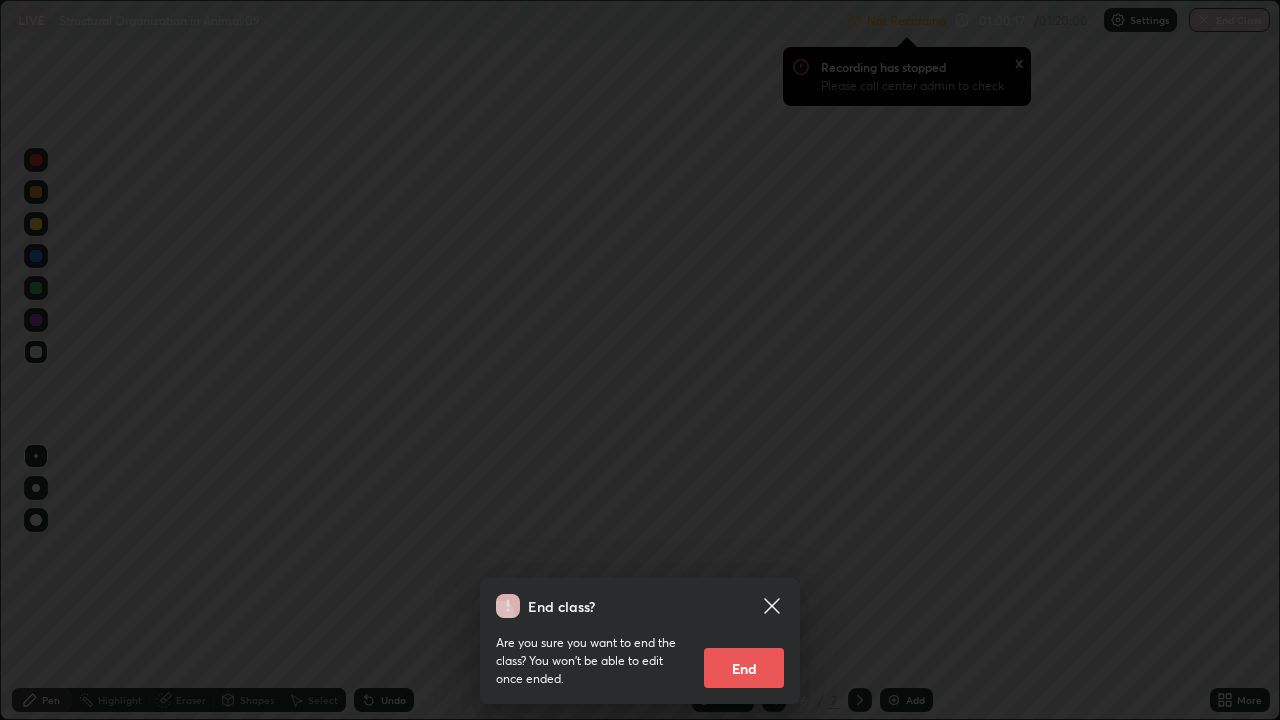 click on "End" at bounding box center (744, 668) 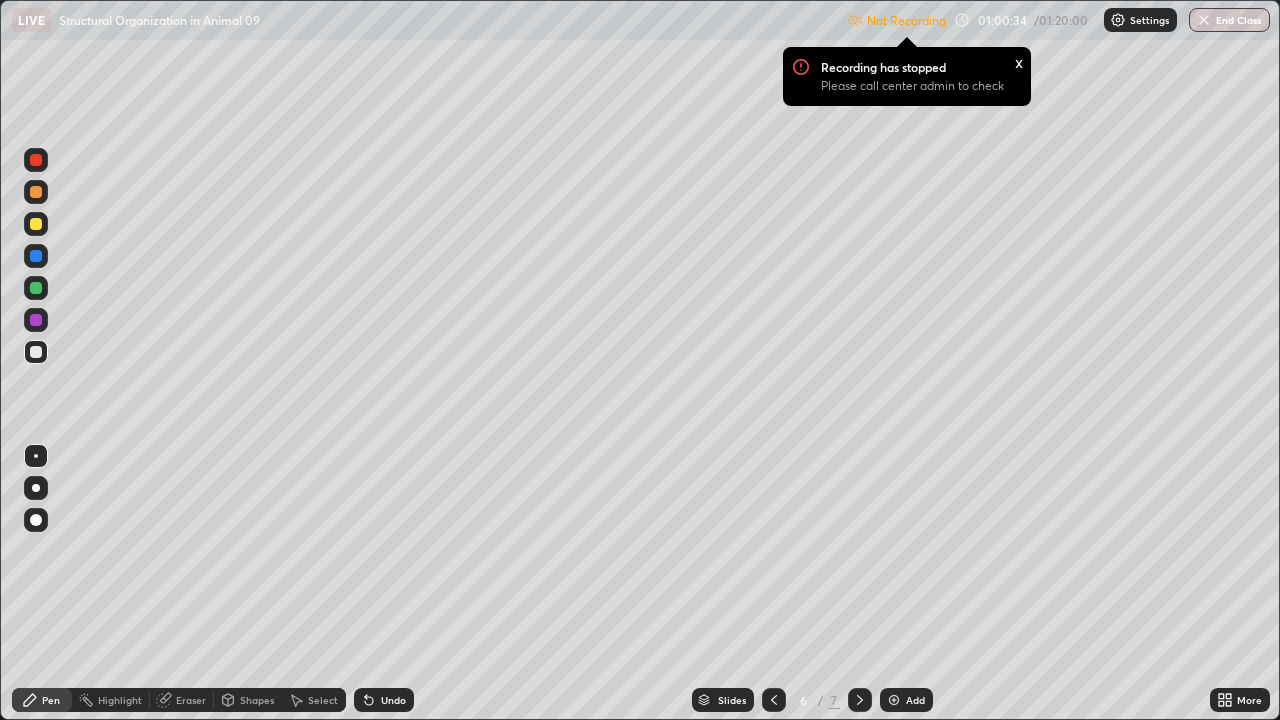 click on "End Class" at bounding box center (1229, 20) 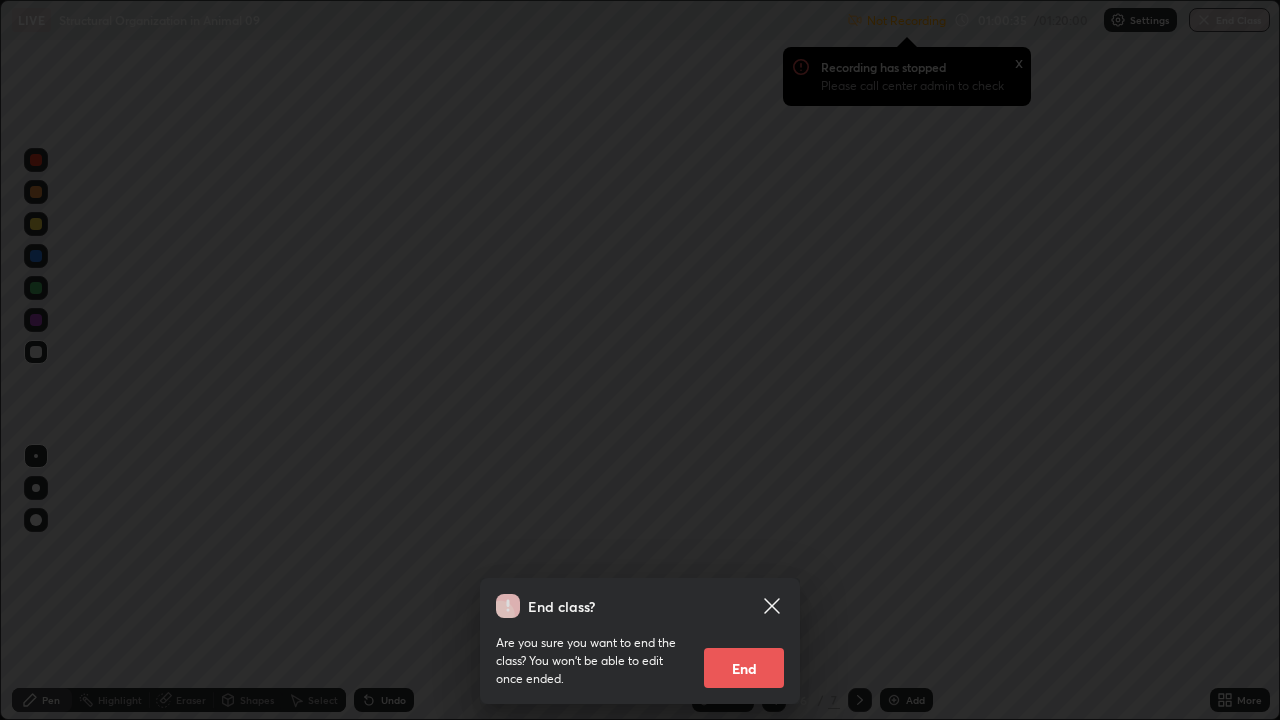 click on "End" at bounding box center [744, 668] 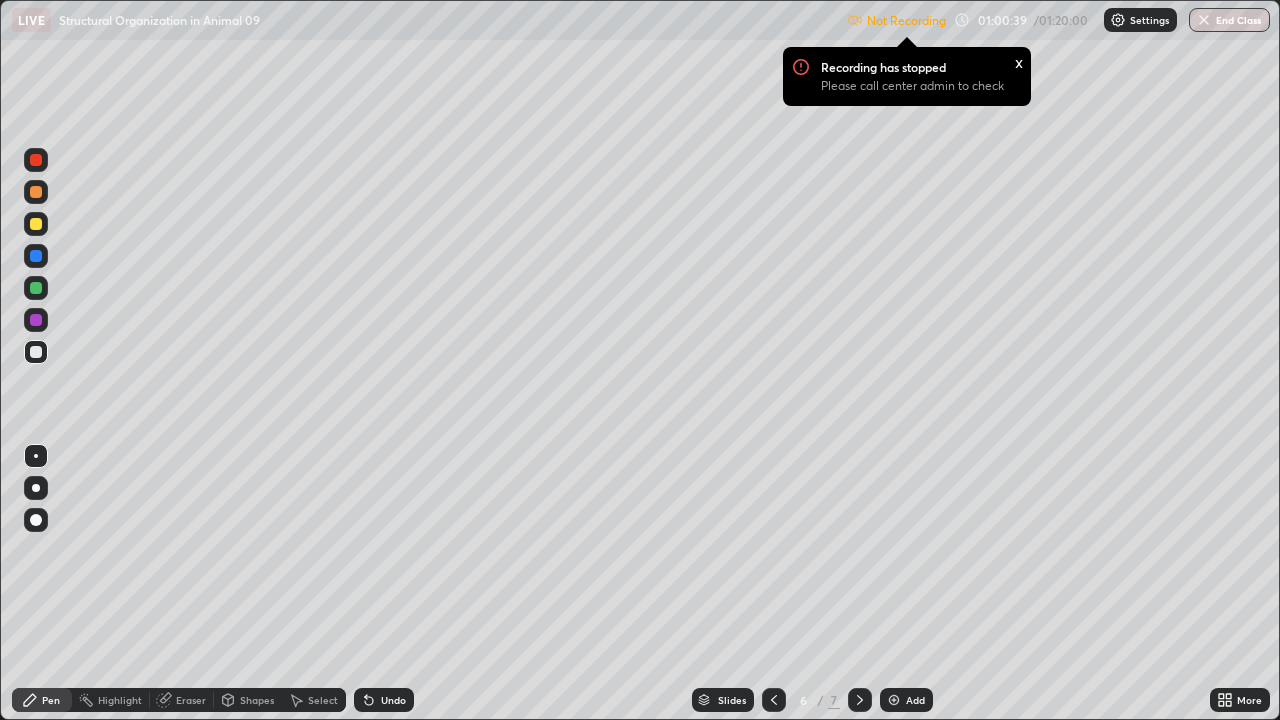 click on "End Class" at bounding box center (1229, 20) 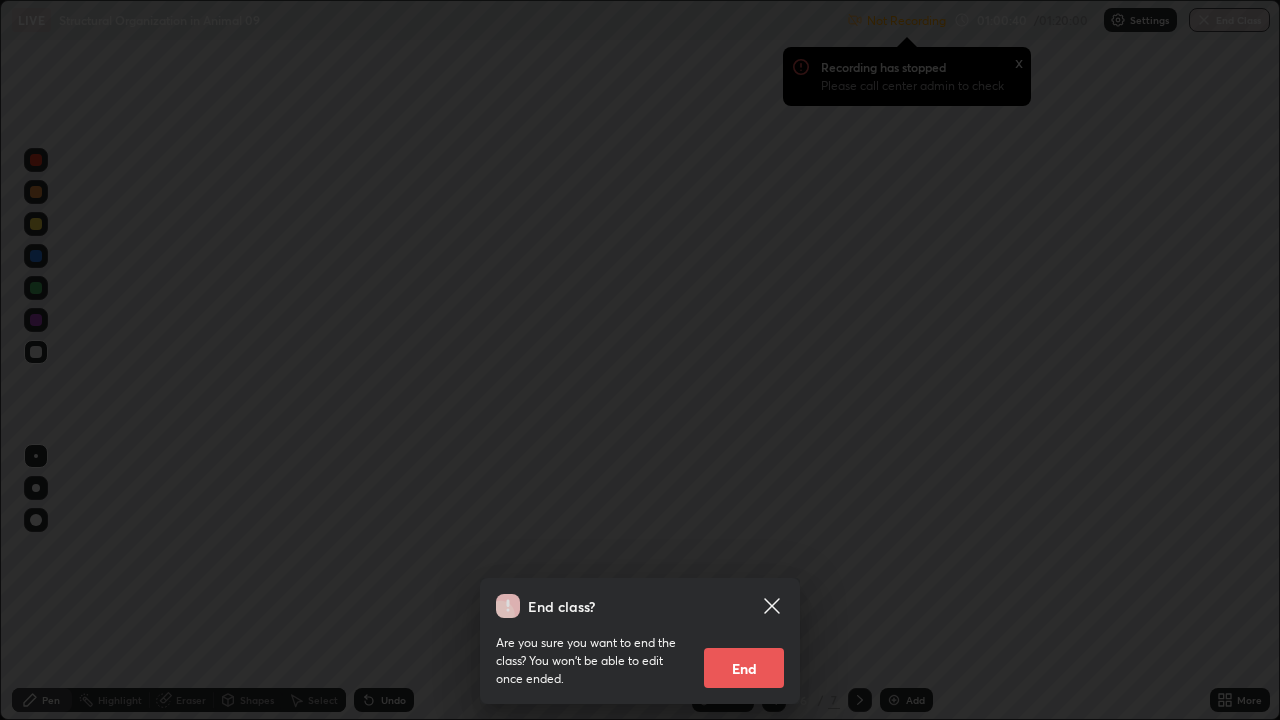 click on "End" at bounding box center (744, 668) 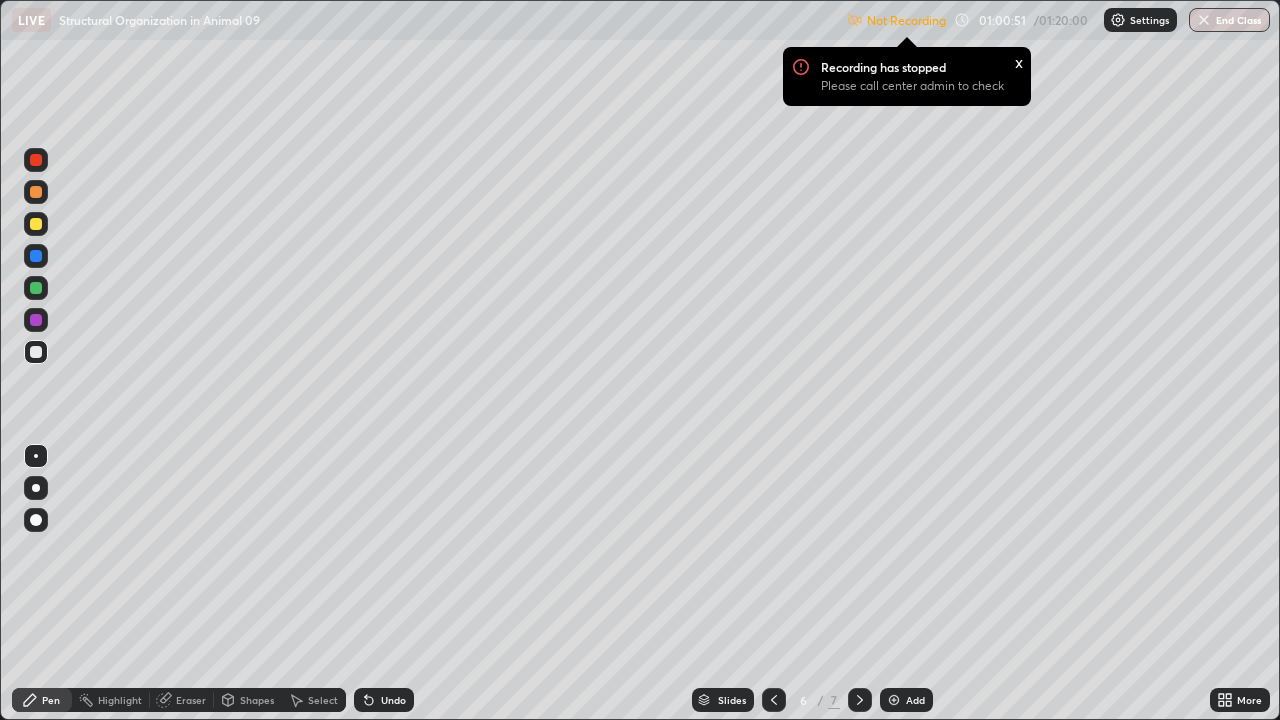 click 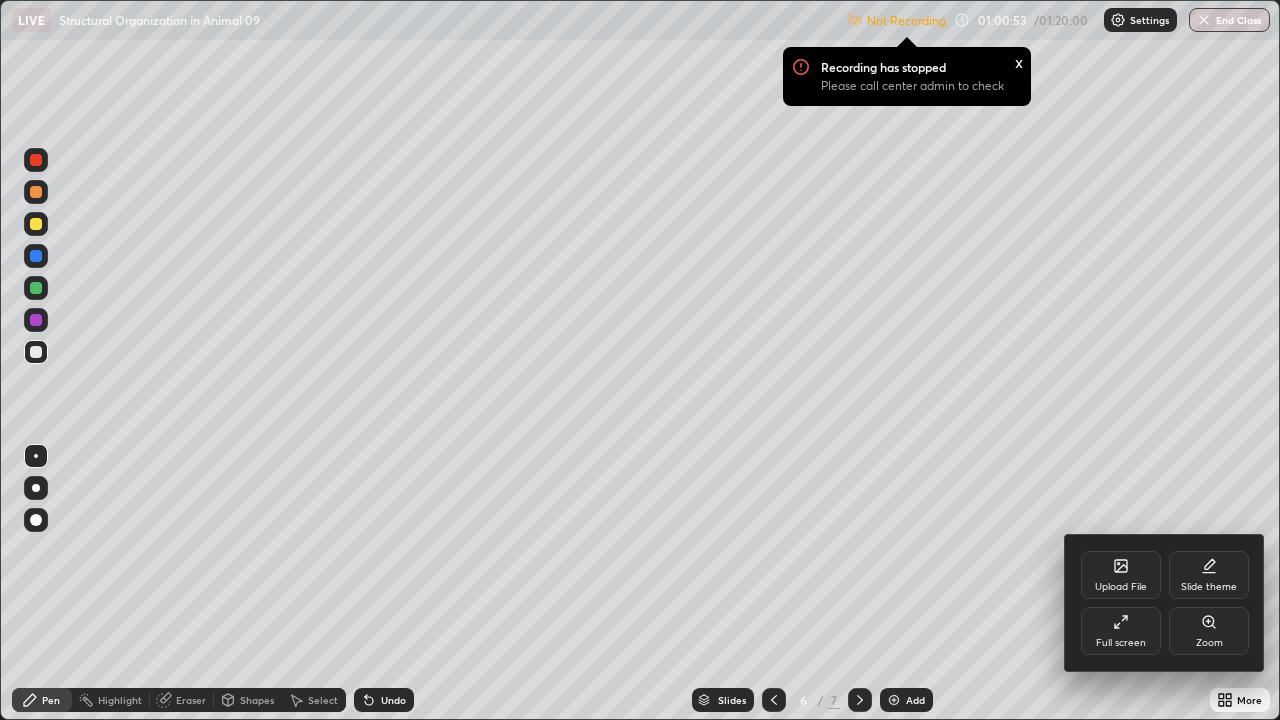 click on "Full screen" at bounding box center (1121, 631) 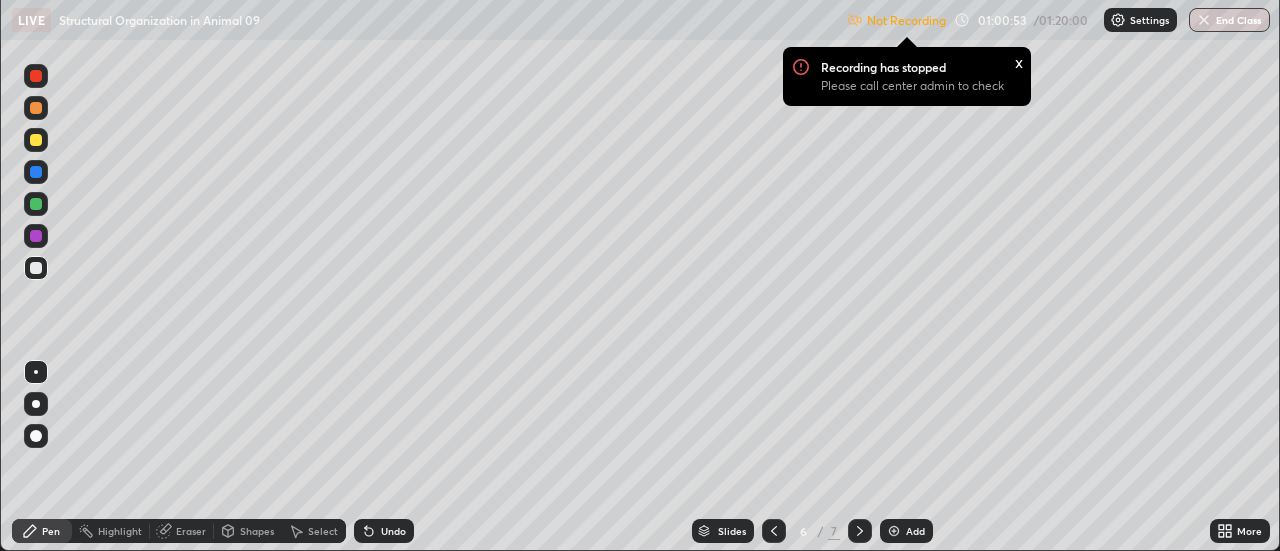 scroll, scrollTop: 551, scrollLeft: 1280, axis: both 